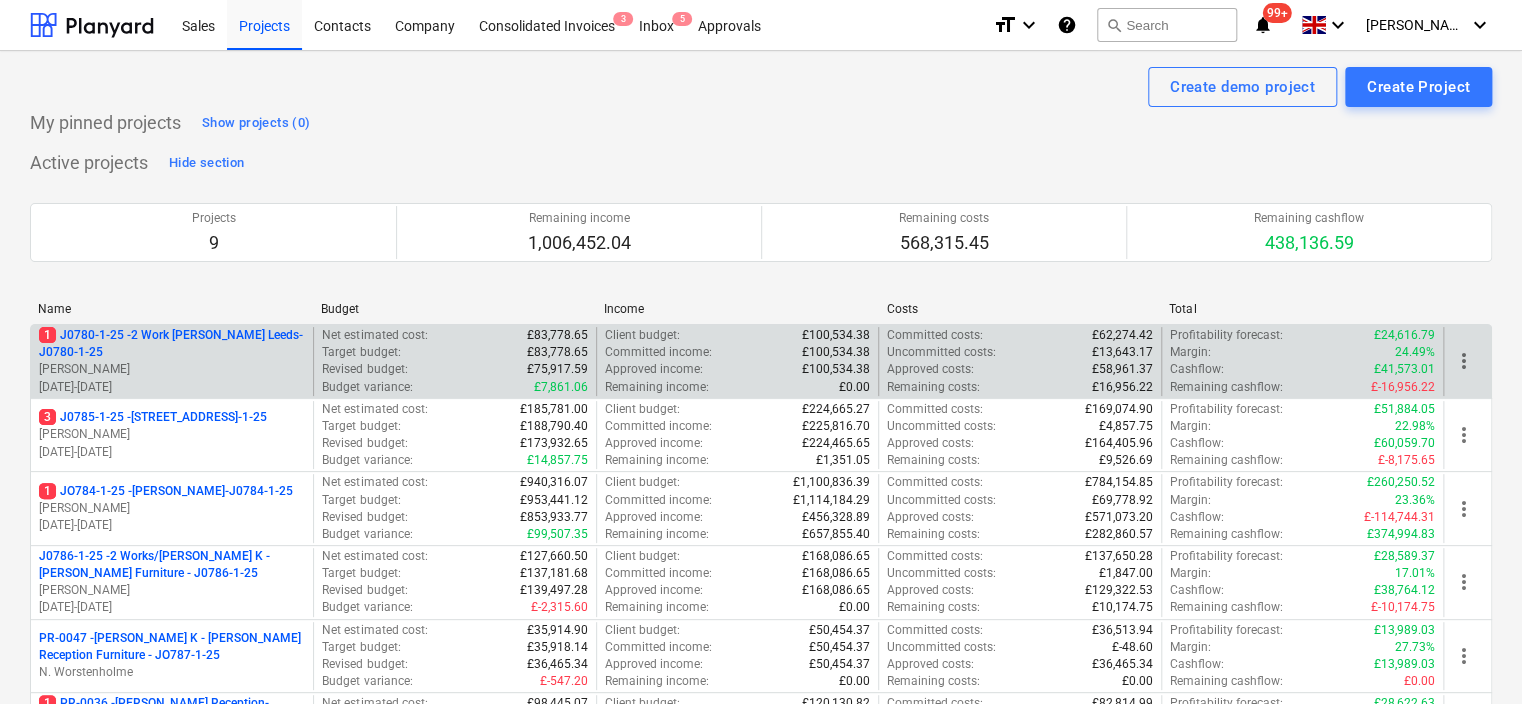 scroll, scrollTop: 100, scrollLeft: 0, axis: vertical 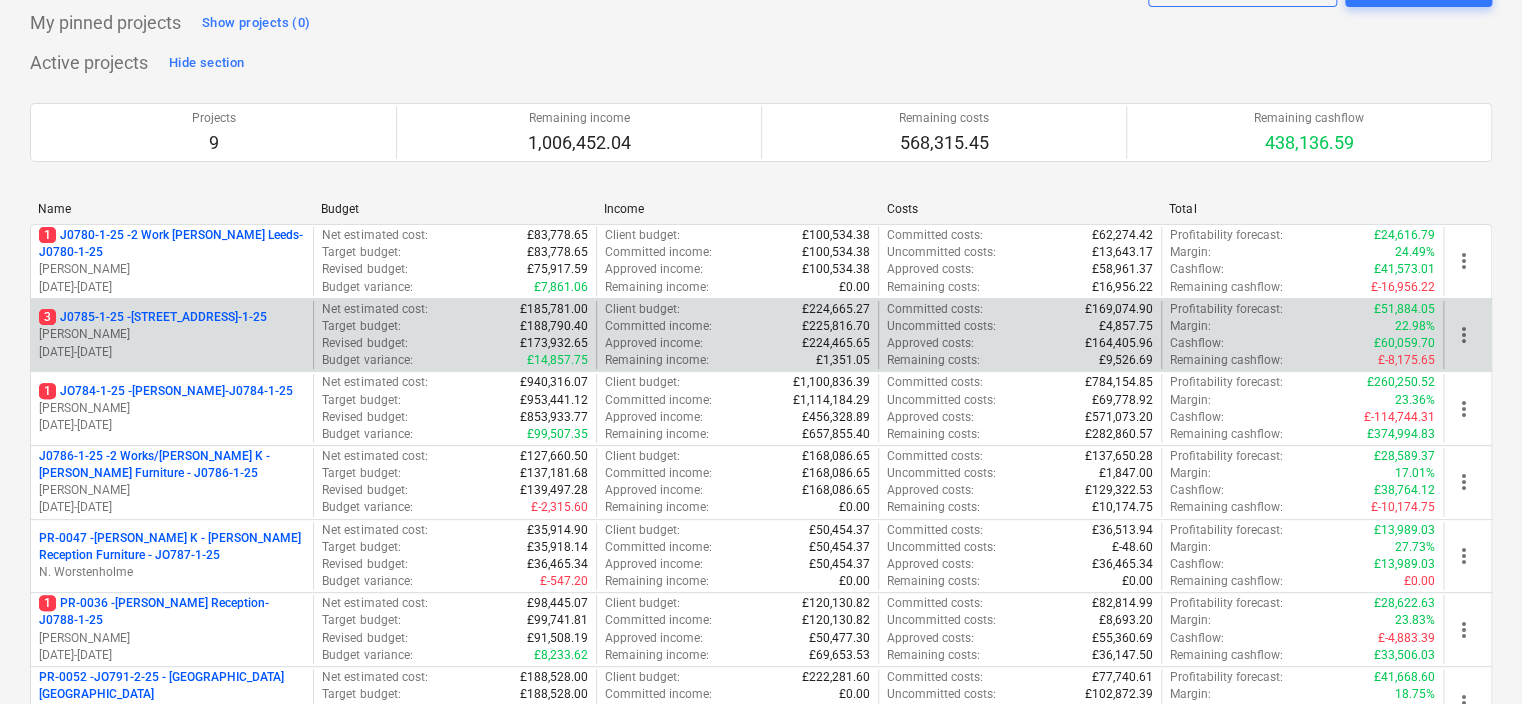 click on "3  J0785-1-25 -  6 East Parade Leeds - J0785-1-25" at bounding box center (153, 317) 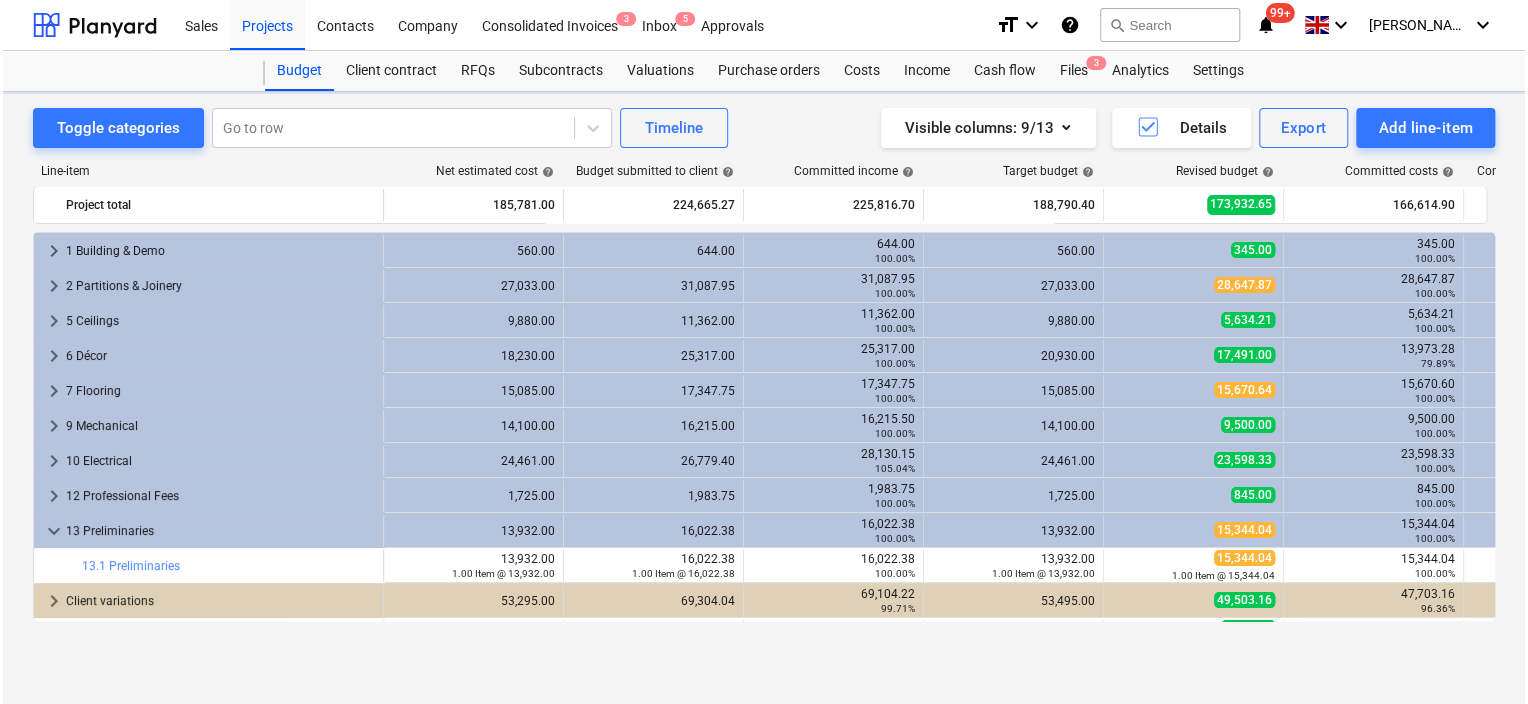 scroll, scrollTop: 0, scrollLeft: 0, axis: both 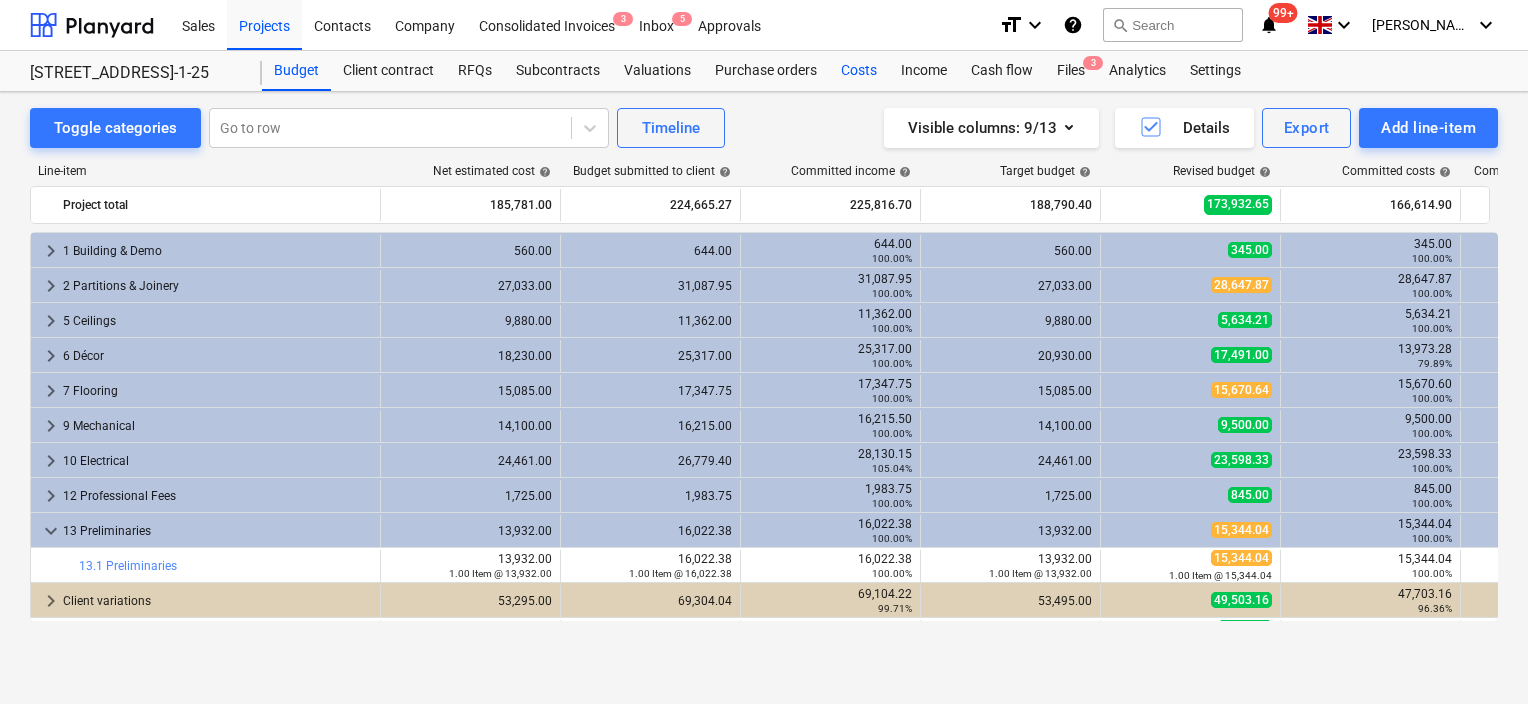 click on "Costs" at bounding box center [859, 71] 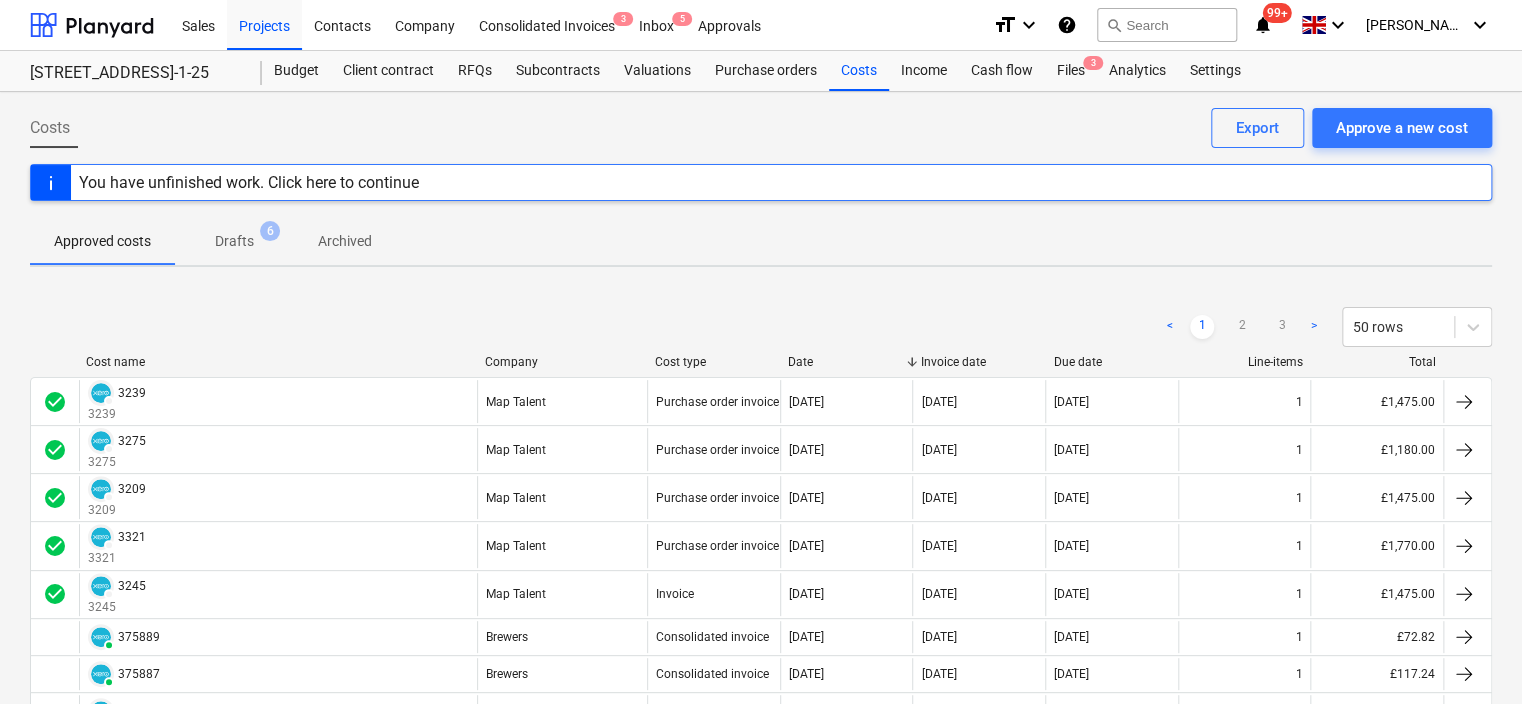 click on "Company" at bounding box center [562, 362] 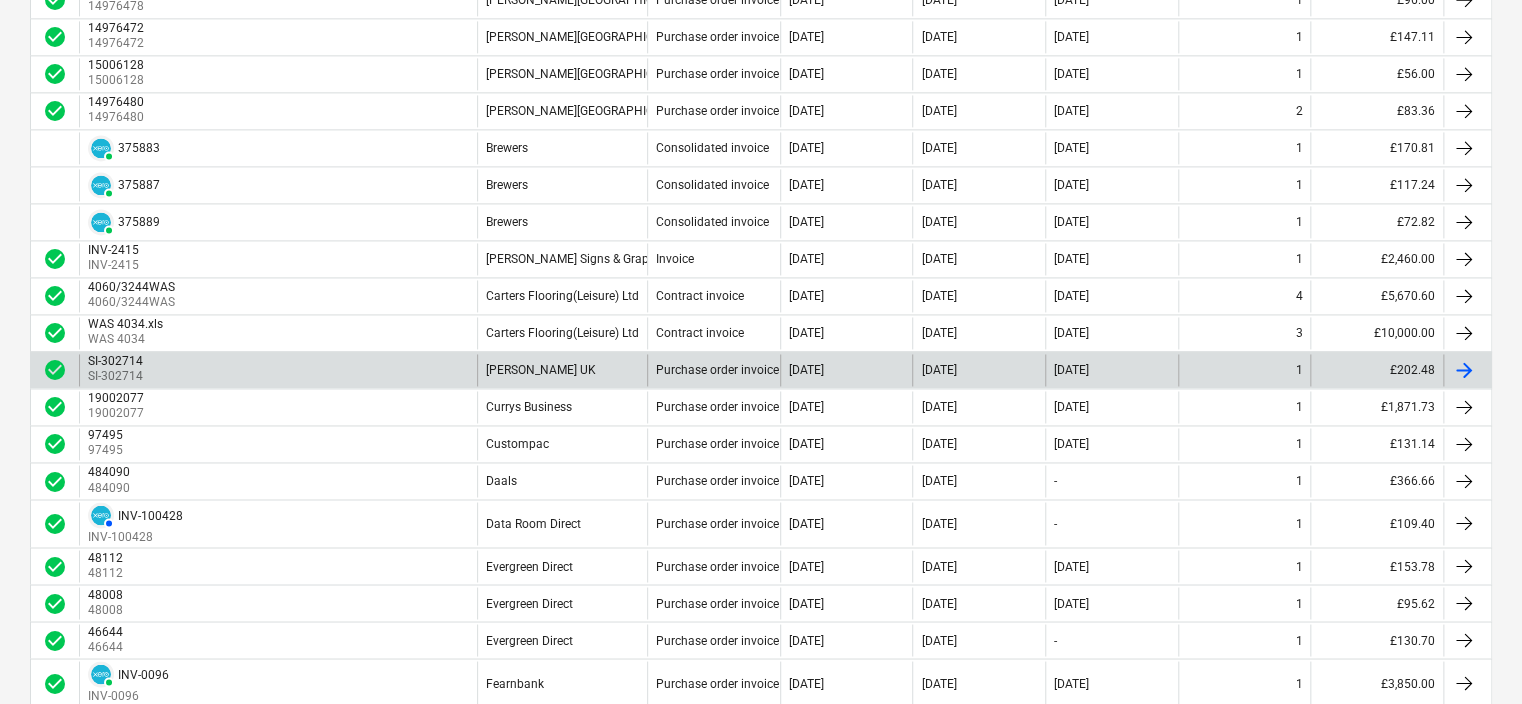 scroll, scrollTop: 1703, scrollLeft: 0, axis: vertical 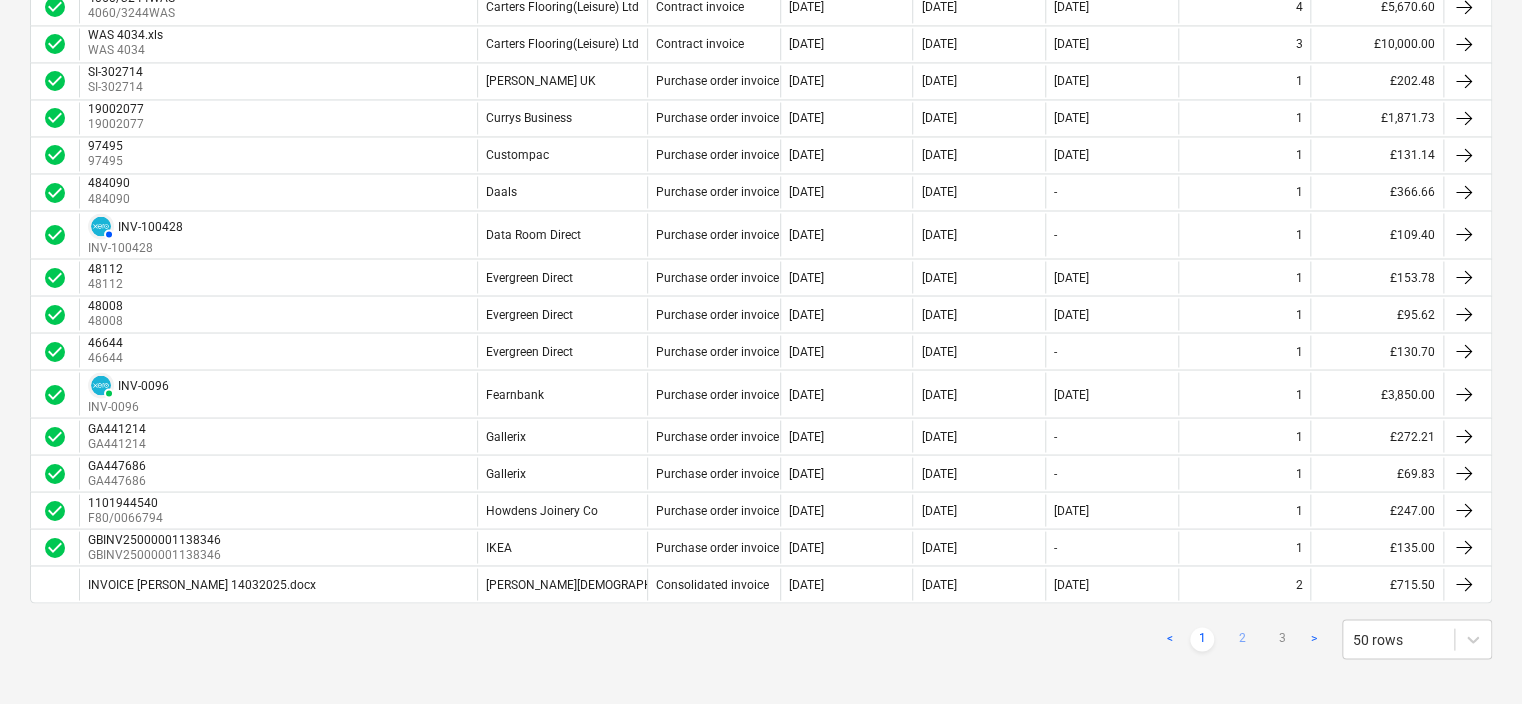click on "2" at bounding box center [1242, 639] 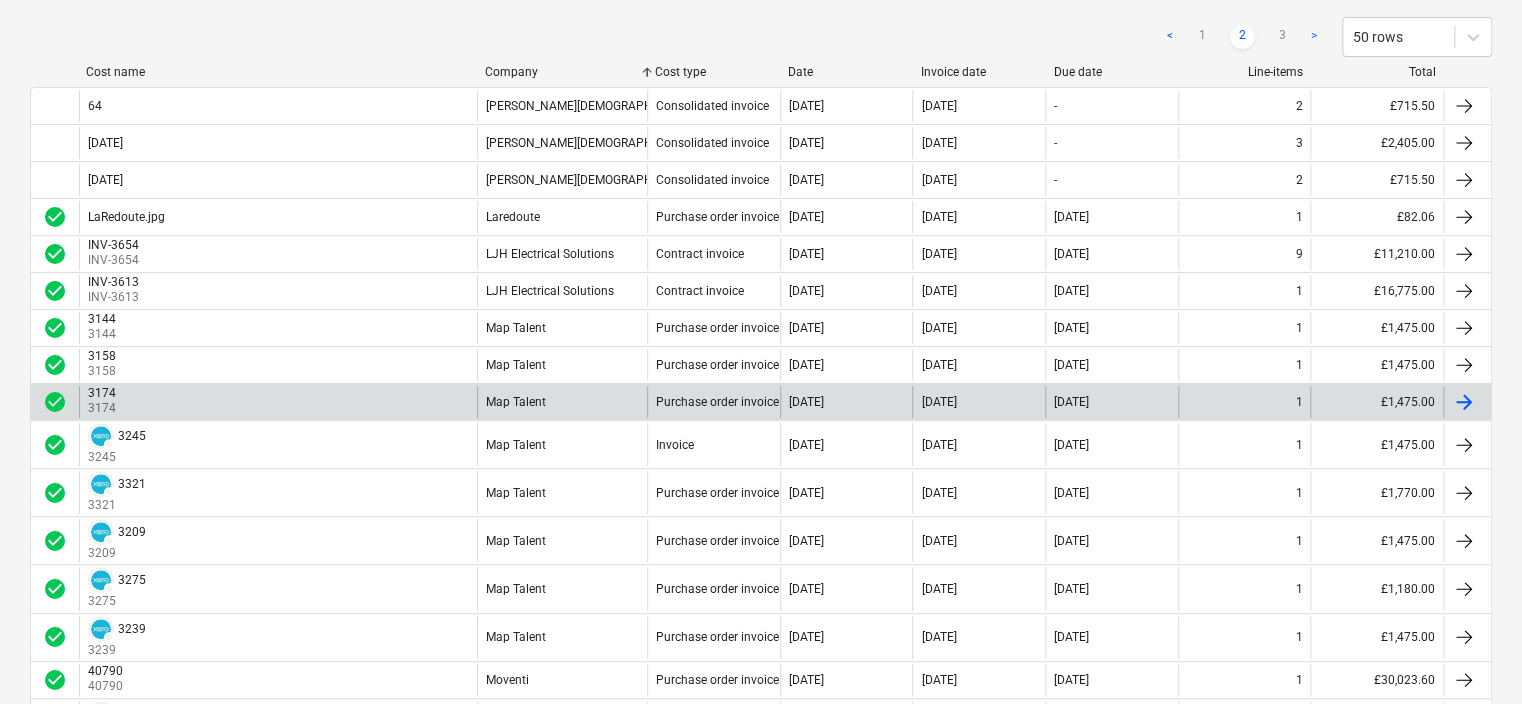 scroll, scrollTop: 375, scrollLeft: 0, axis: vertical 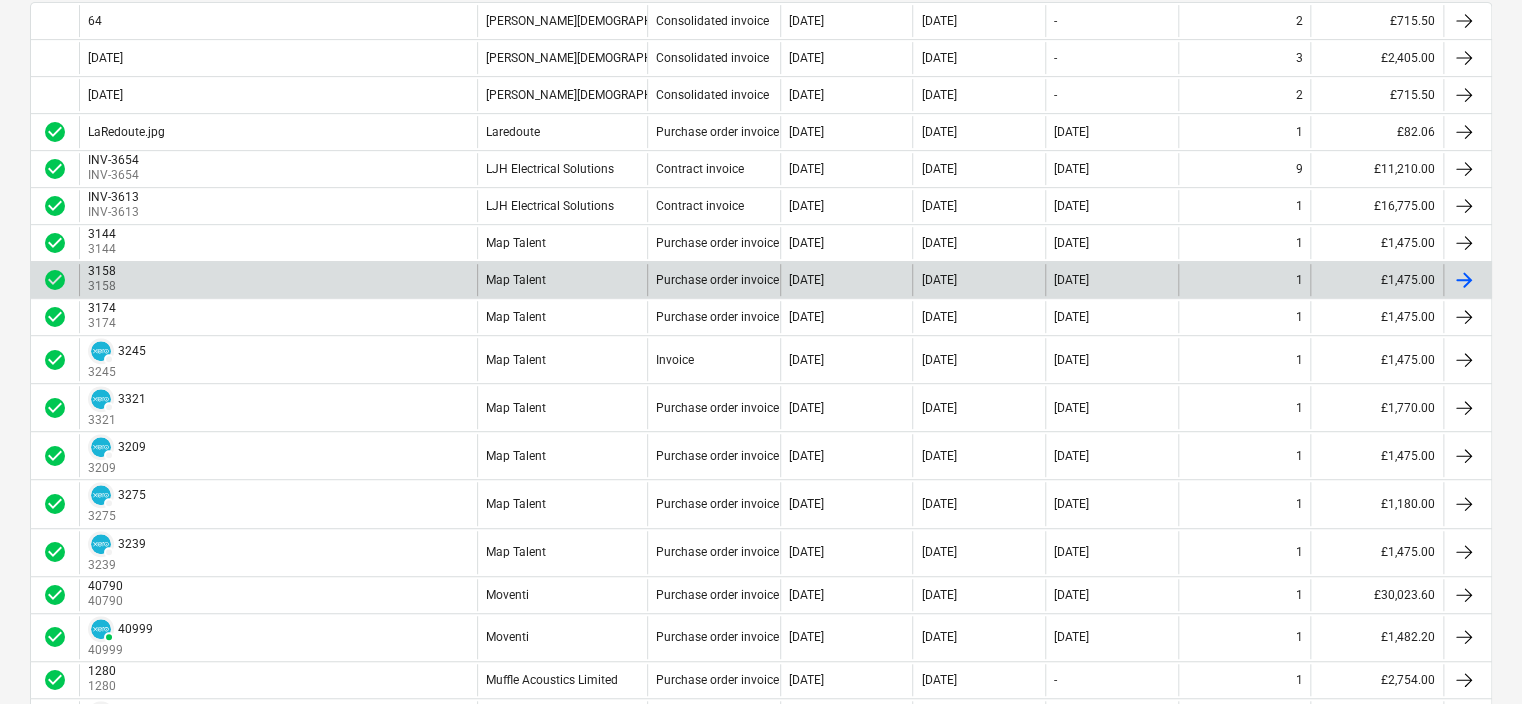 click on "3158" at bounding box center (102, 271) 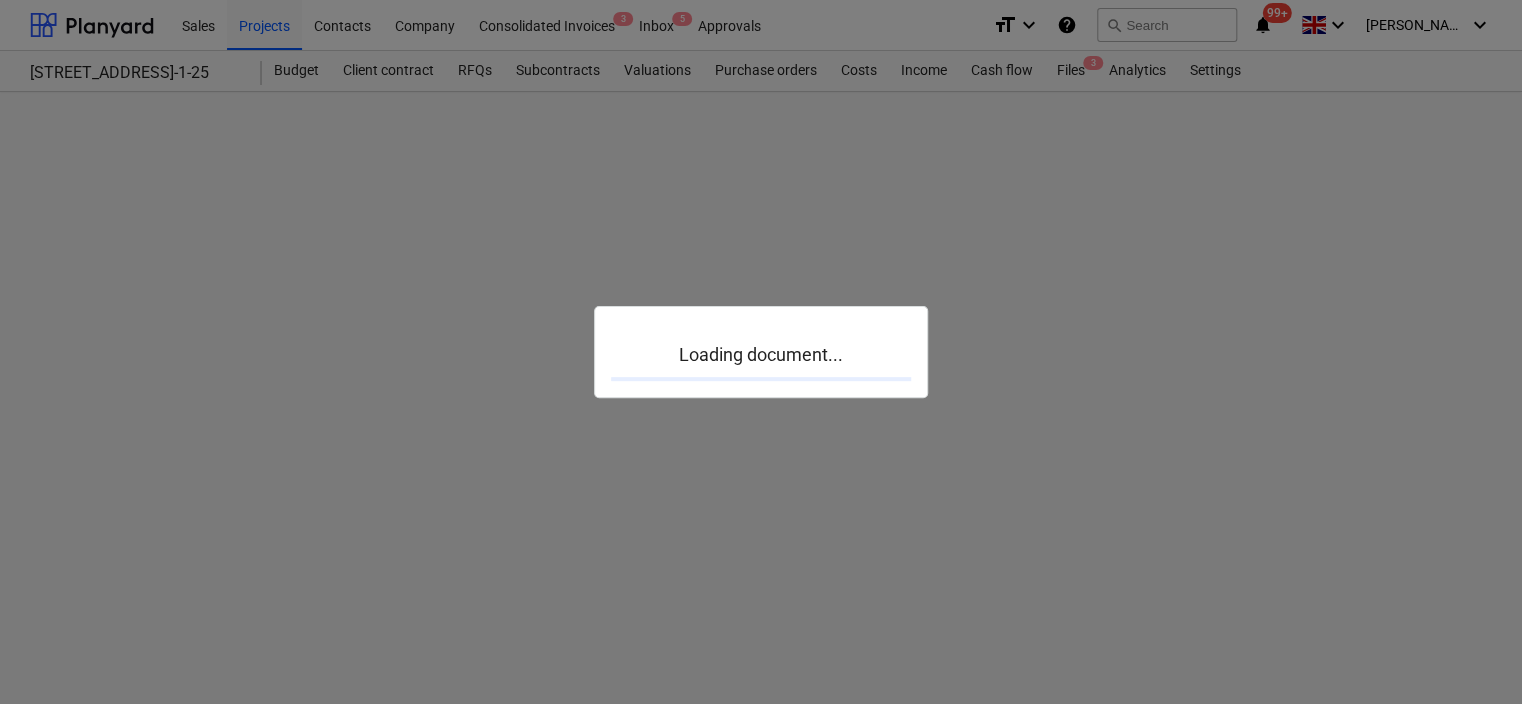 scroll, scrollTop: 0, scrollLeft: 0, axis: both 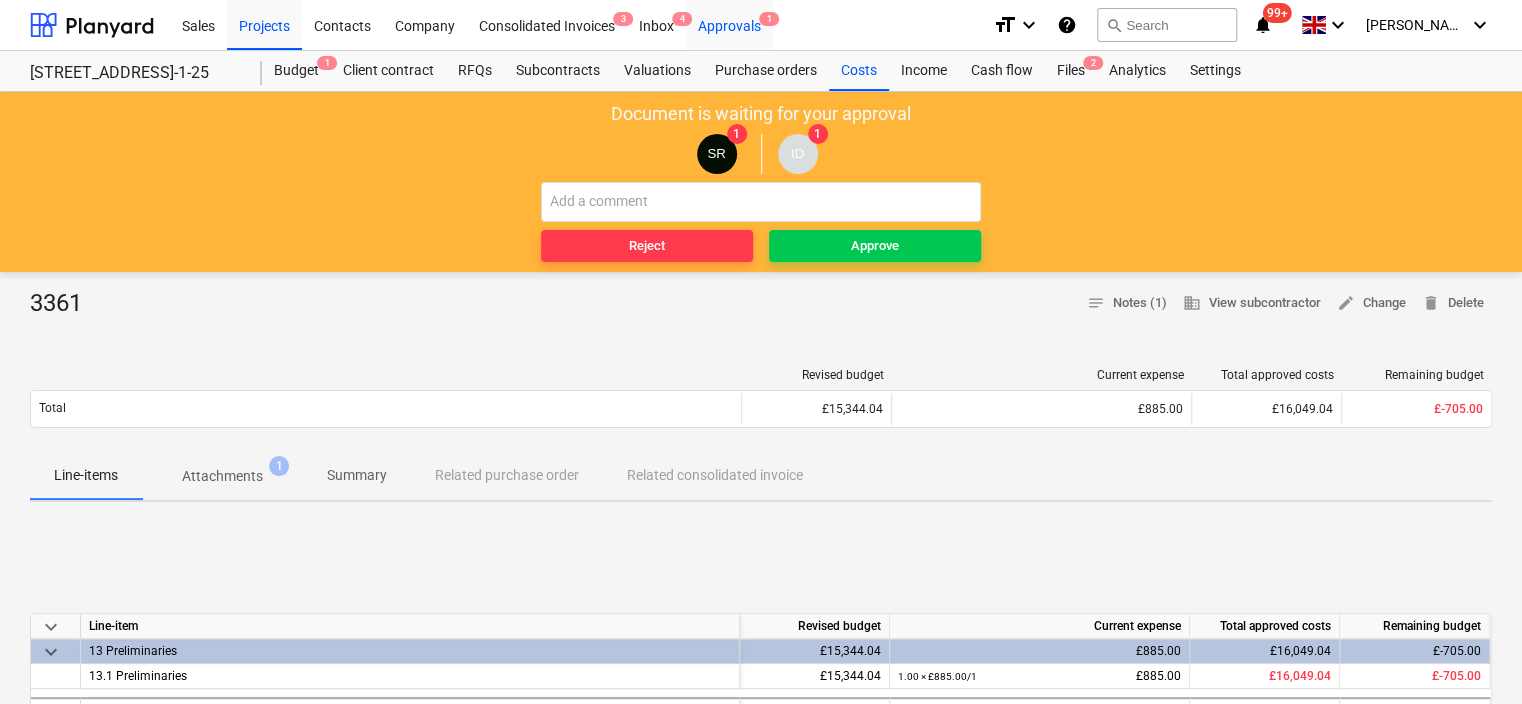 click on "Approvals 1" at bounding box center [729, 24] 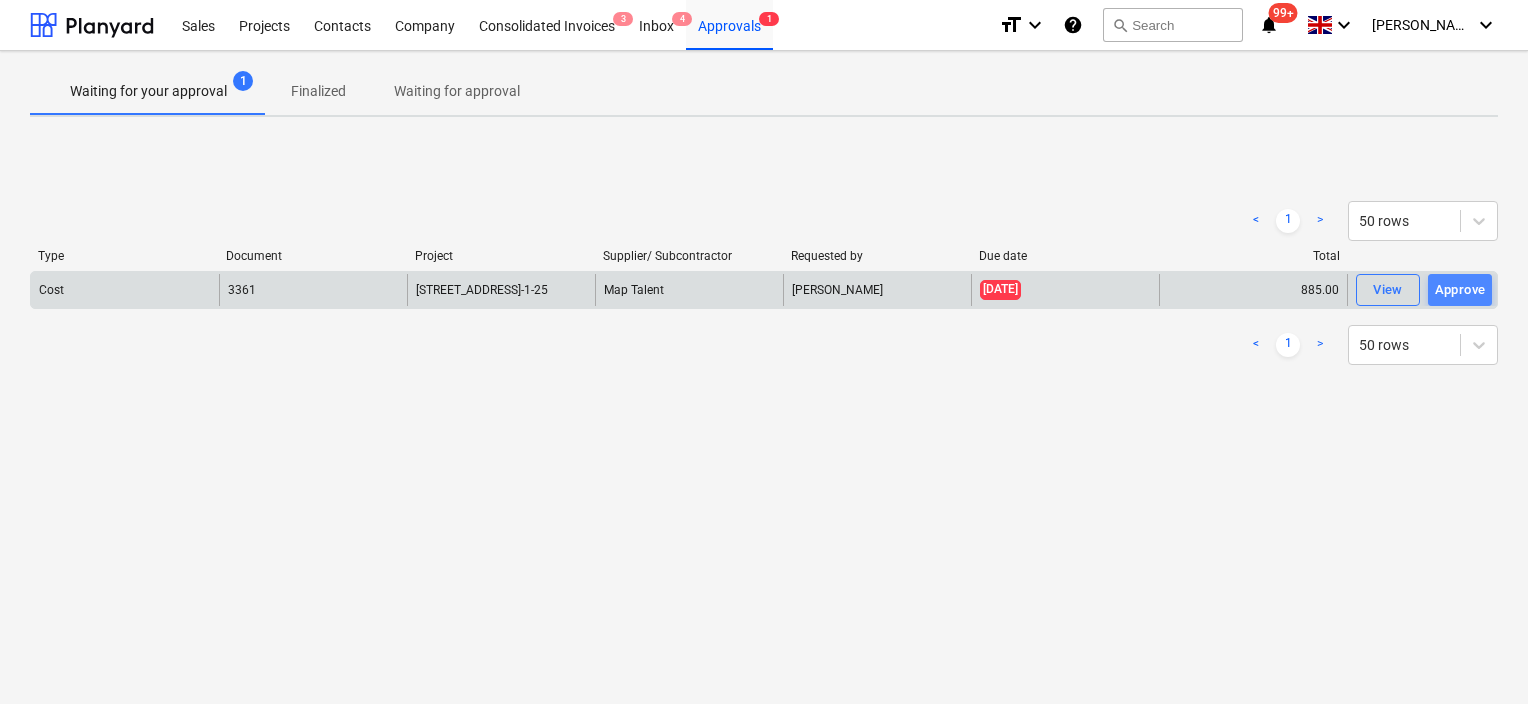 click on "Approve" at bounding box center [1460, 290] 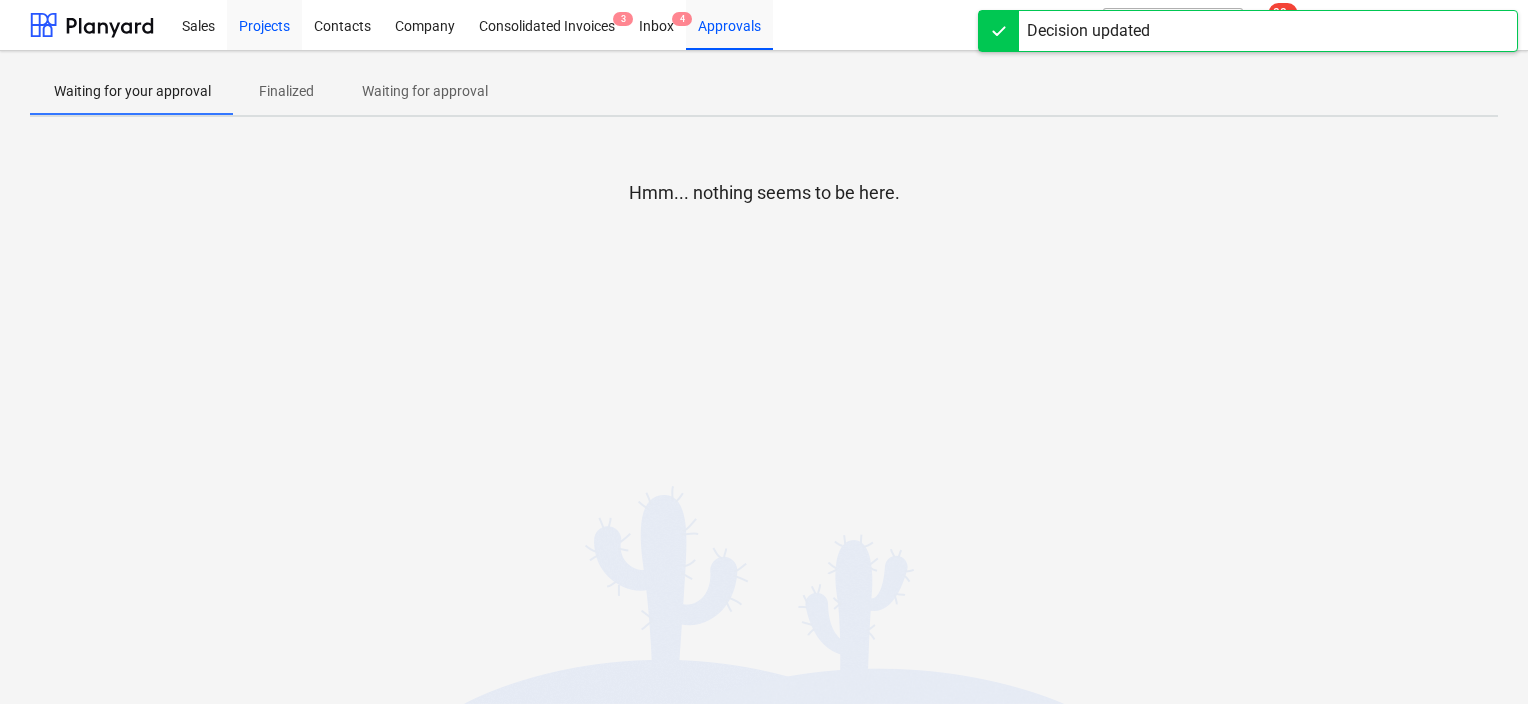 click on "Projects" at bounding box center (264, 24) 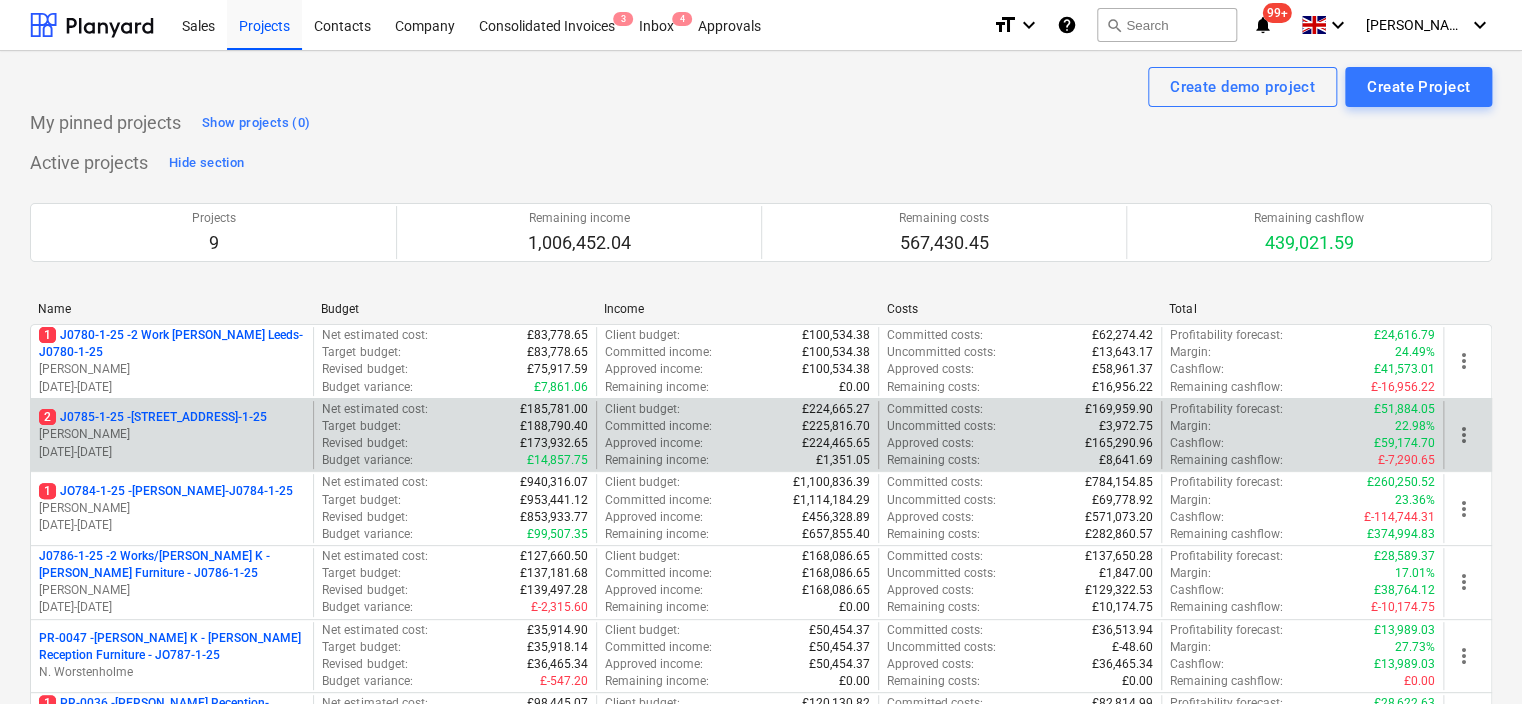 click on "2  J0785-1-25 -  6 East Parade Leeds - J0785-1-25" at bounding box center [153, 417] 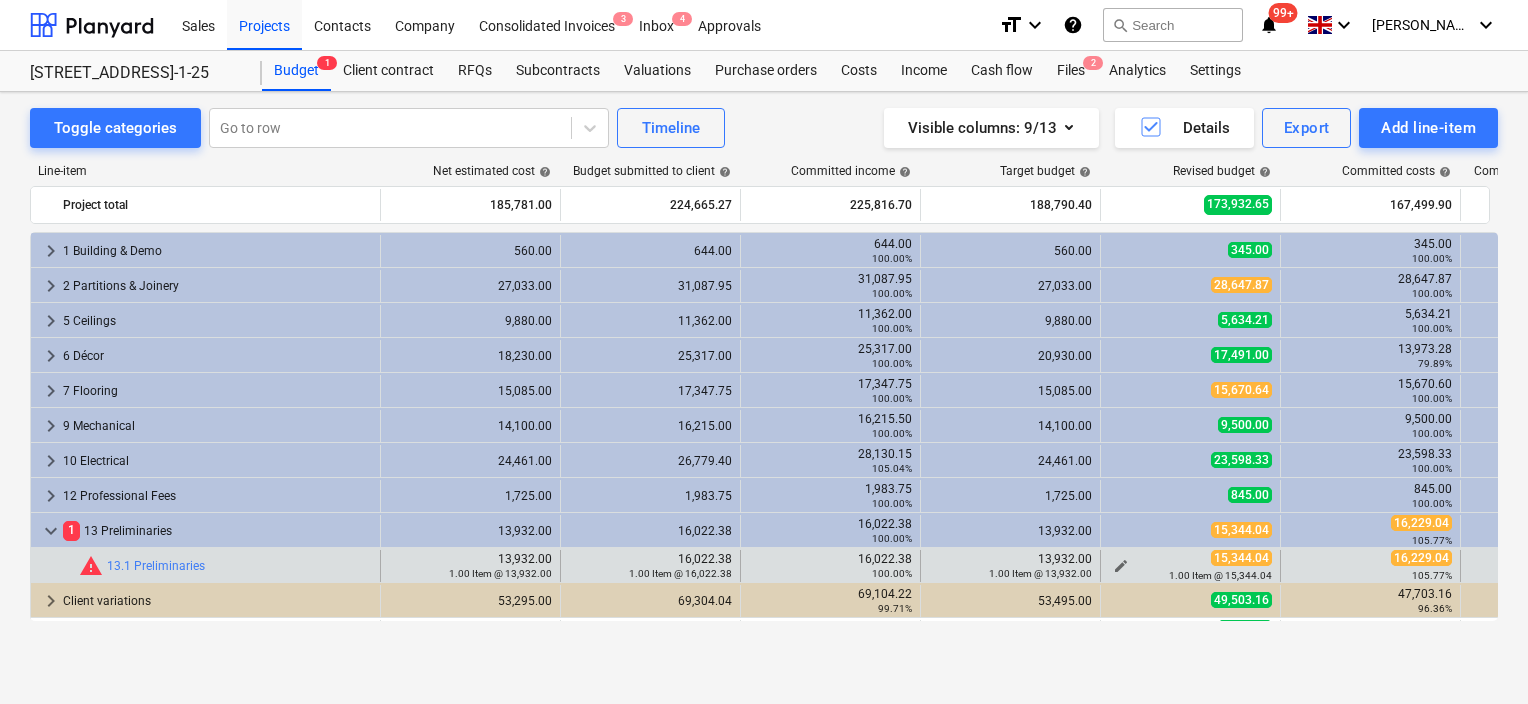 click on "edit" at bounding box center [1121, 566] 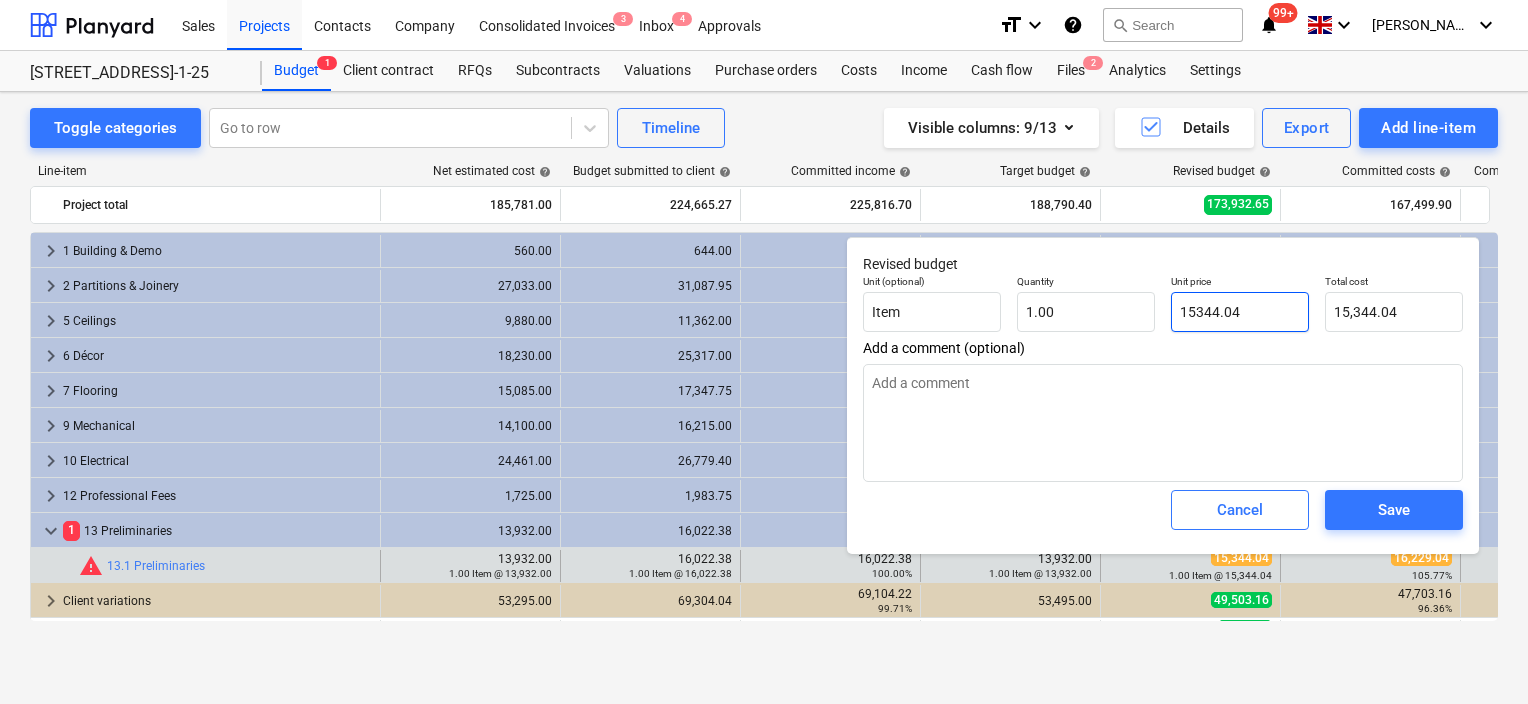 click on "15344.04" at bounding box center [1240, 312] 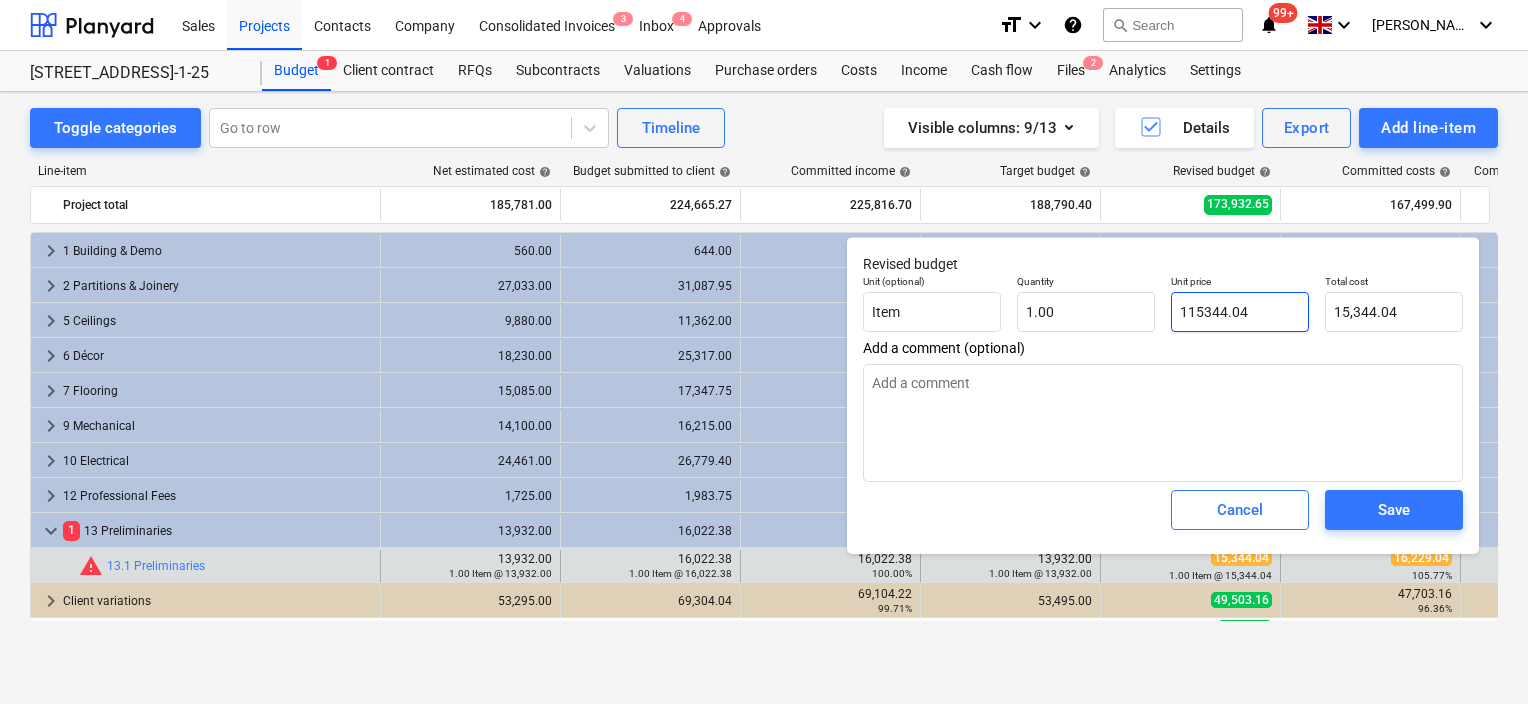 type on "115,344.04" 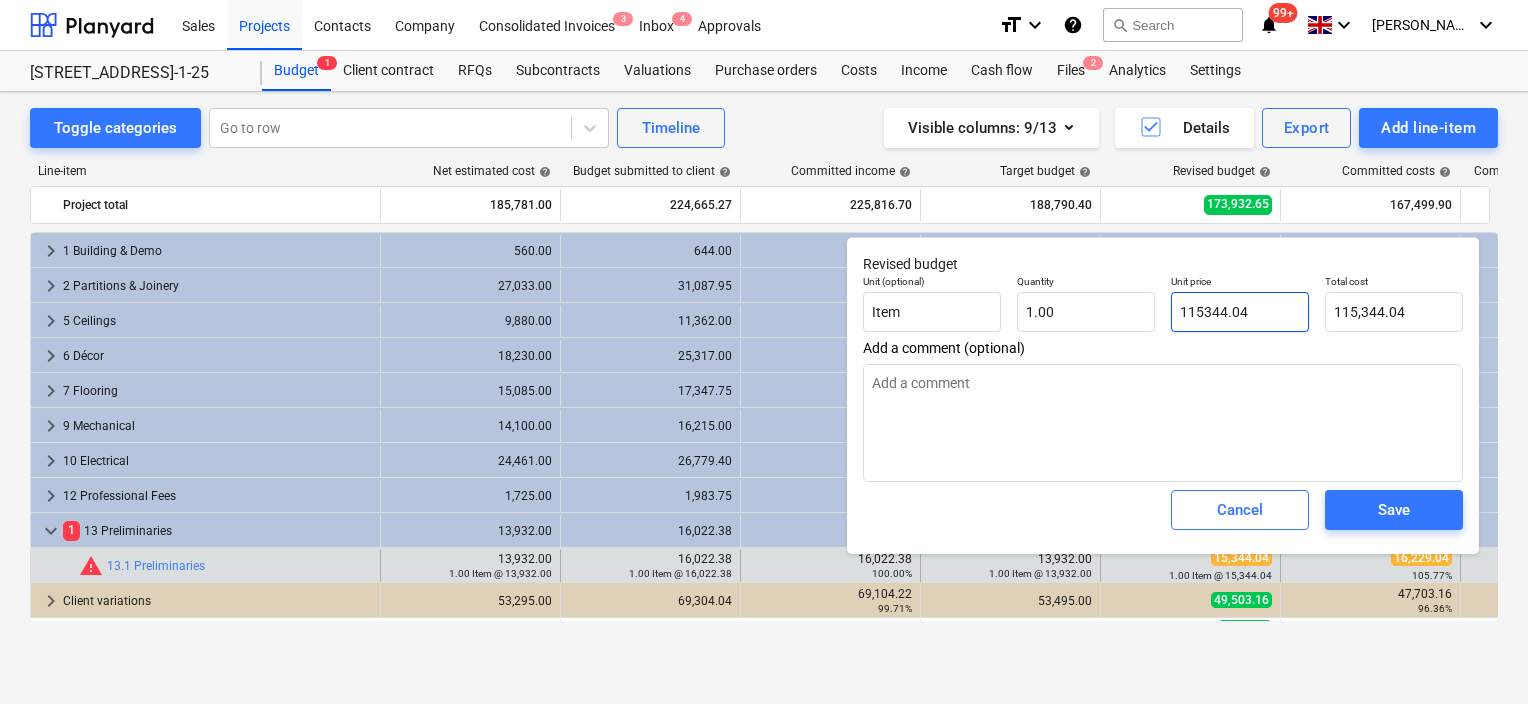 type on "1615344.04" 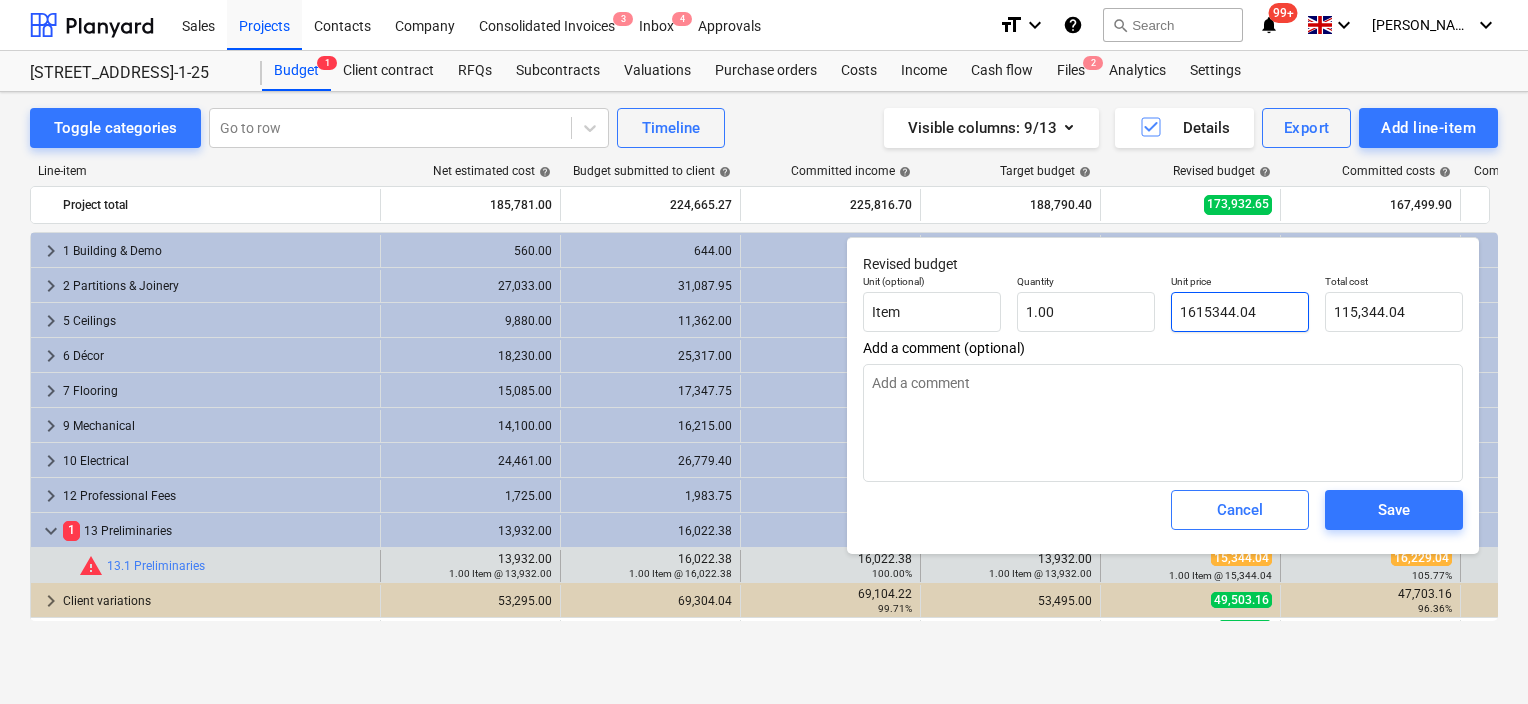 type on "x" 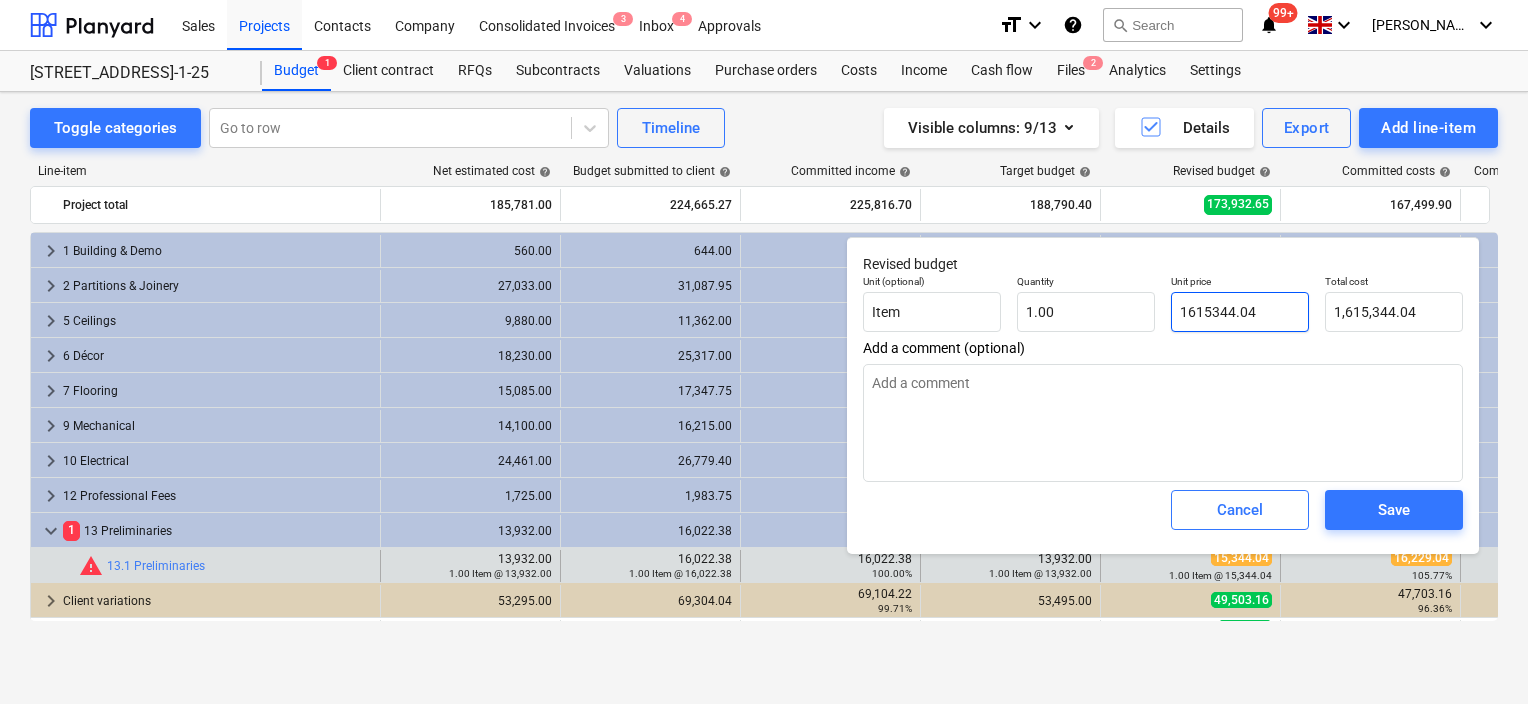 type on "16215344.04" 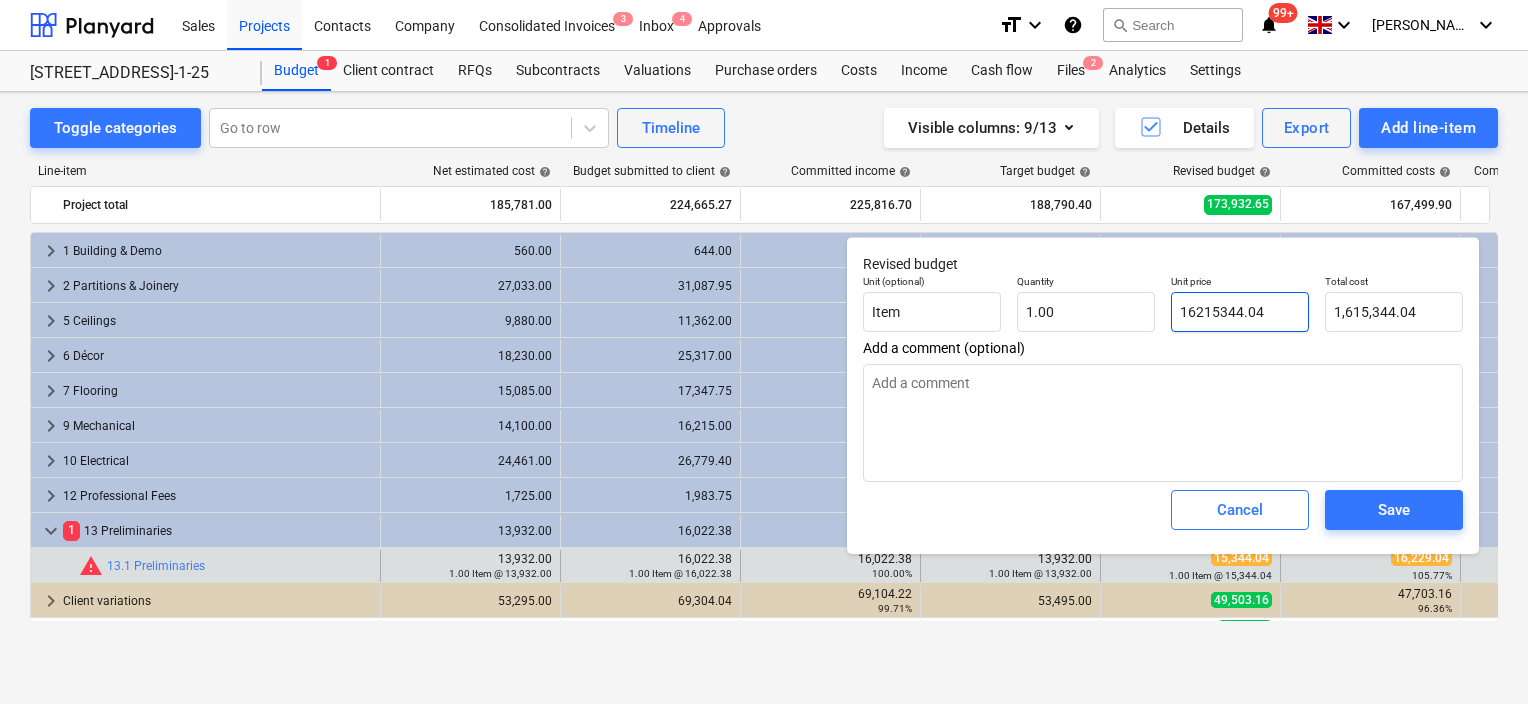 type on "16,215,344.04" 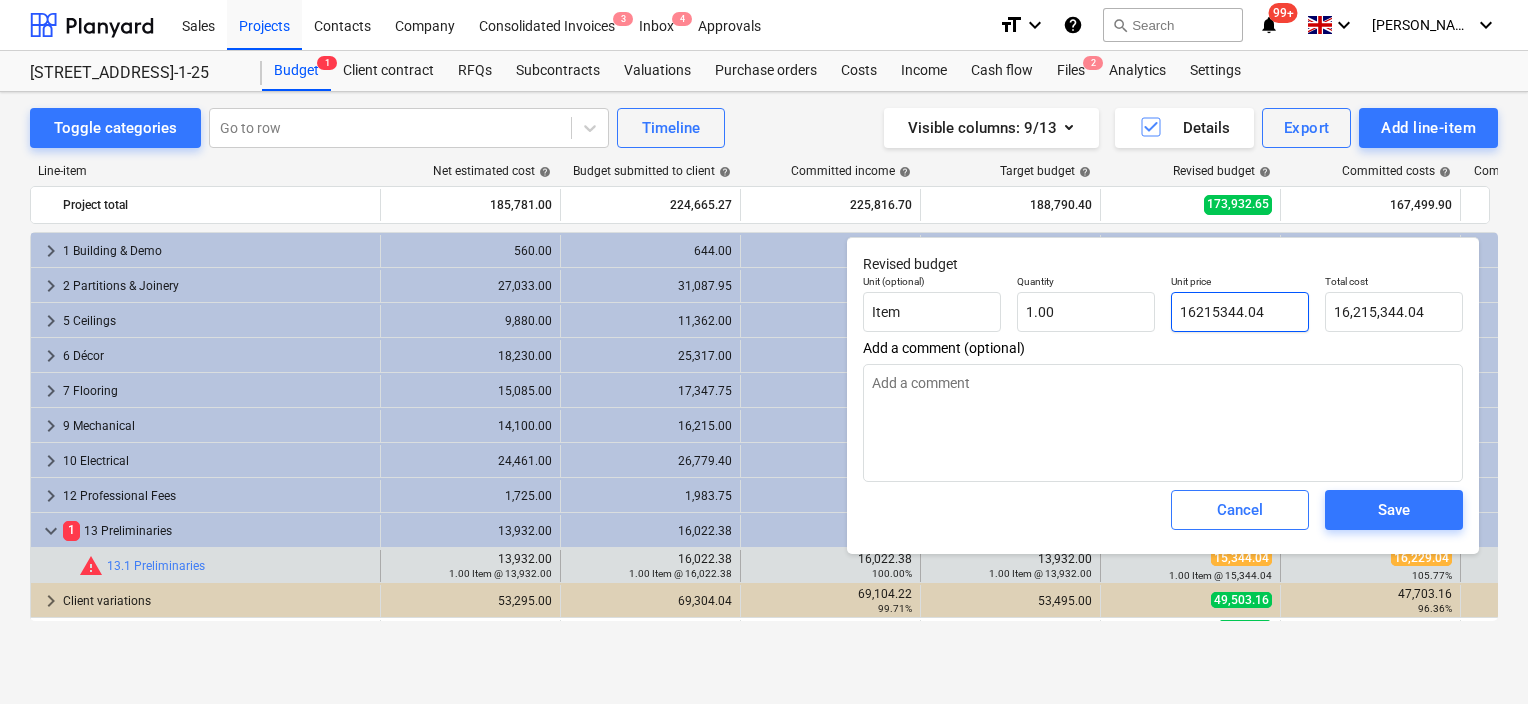 type on "162215344.04" 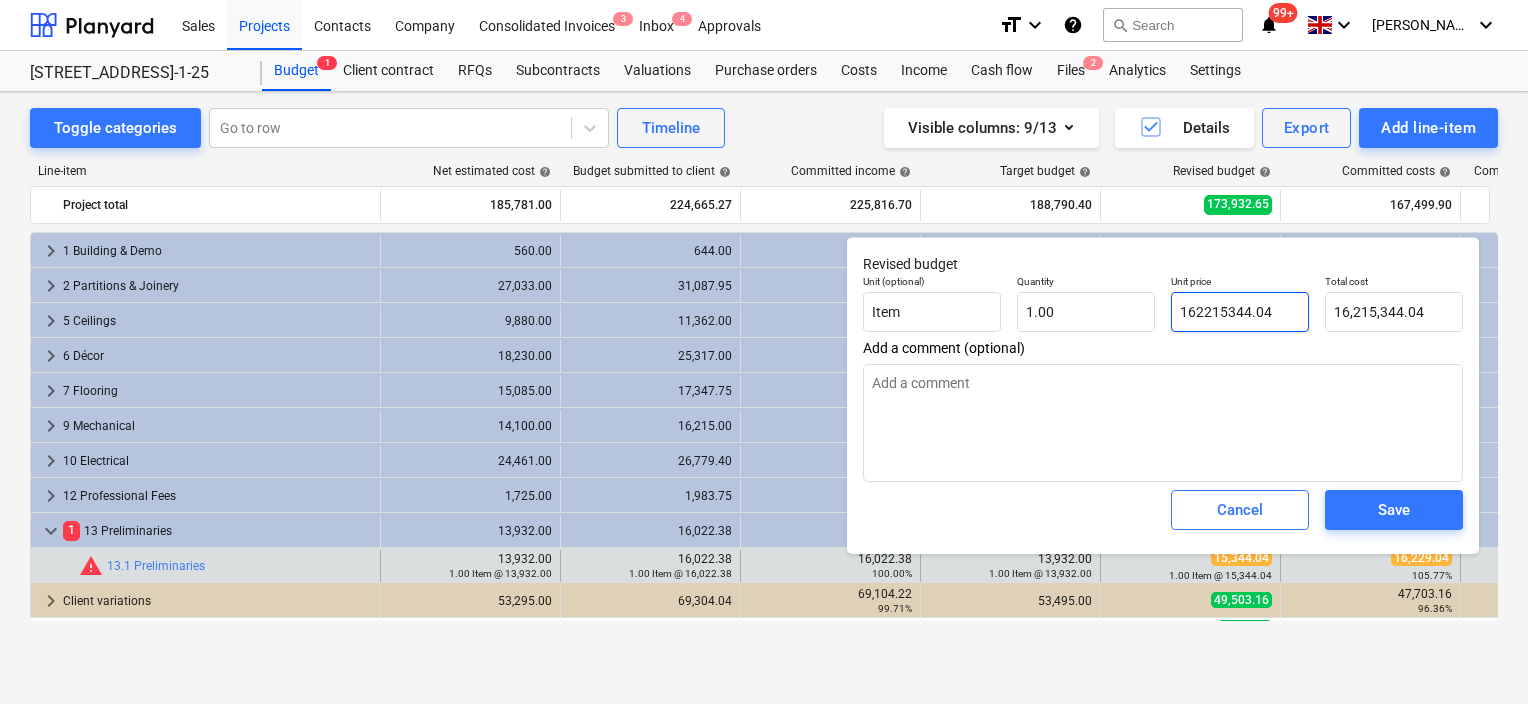 type on "162,215,344.04" 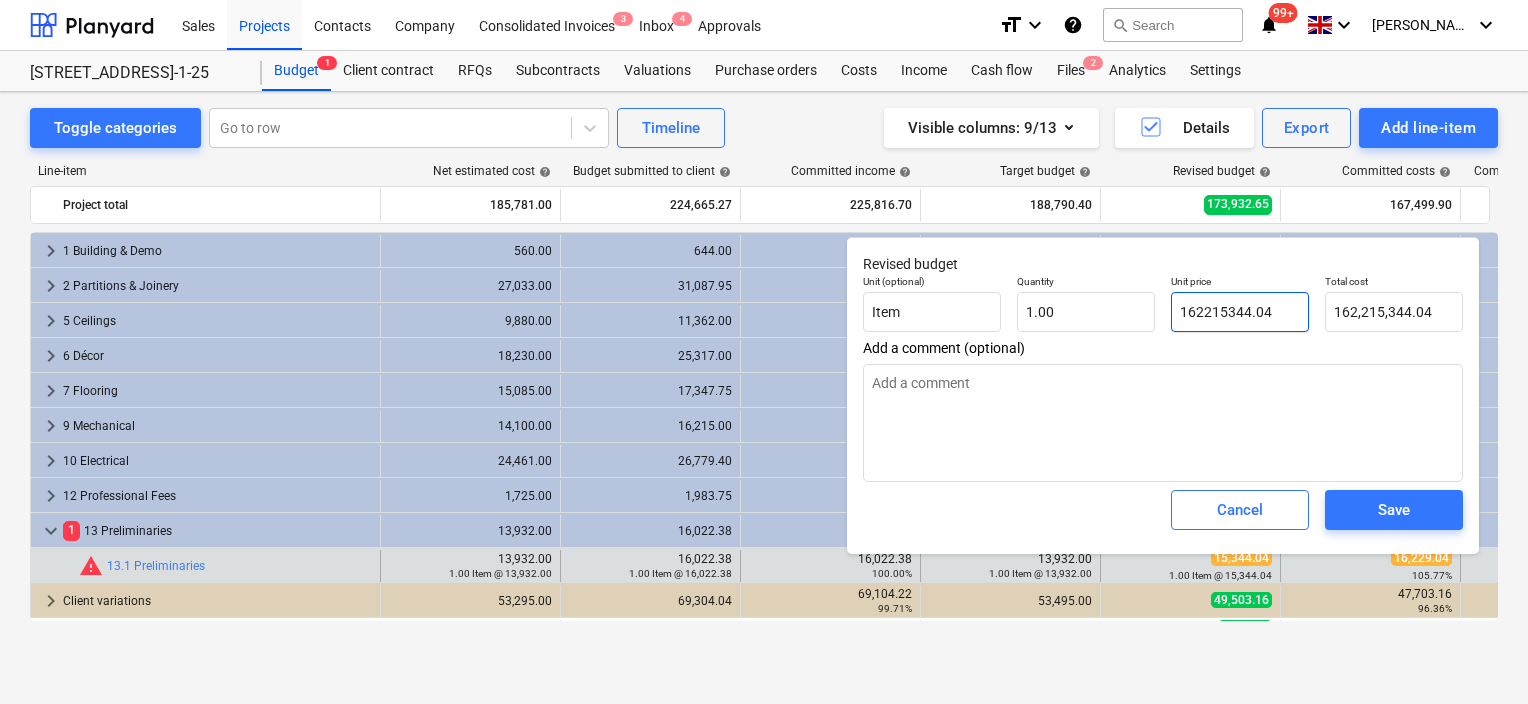 type on "1622915344.04" 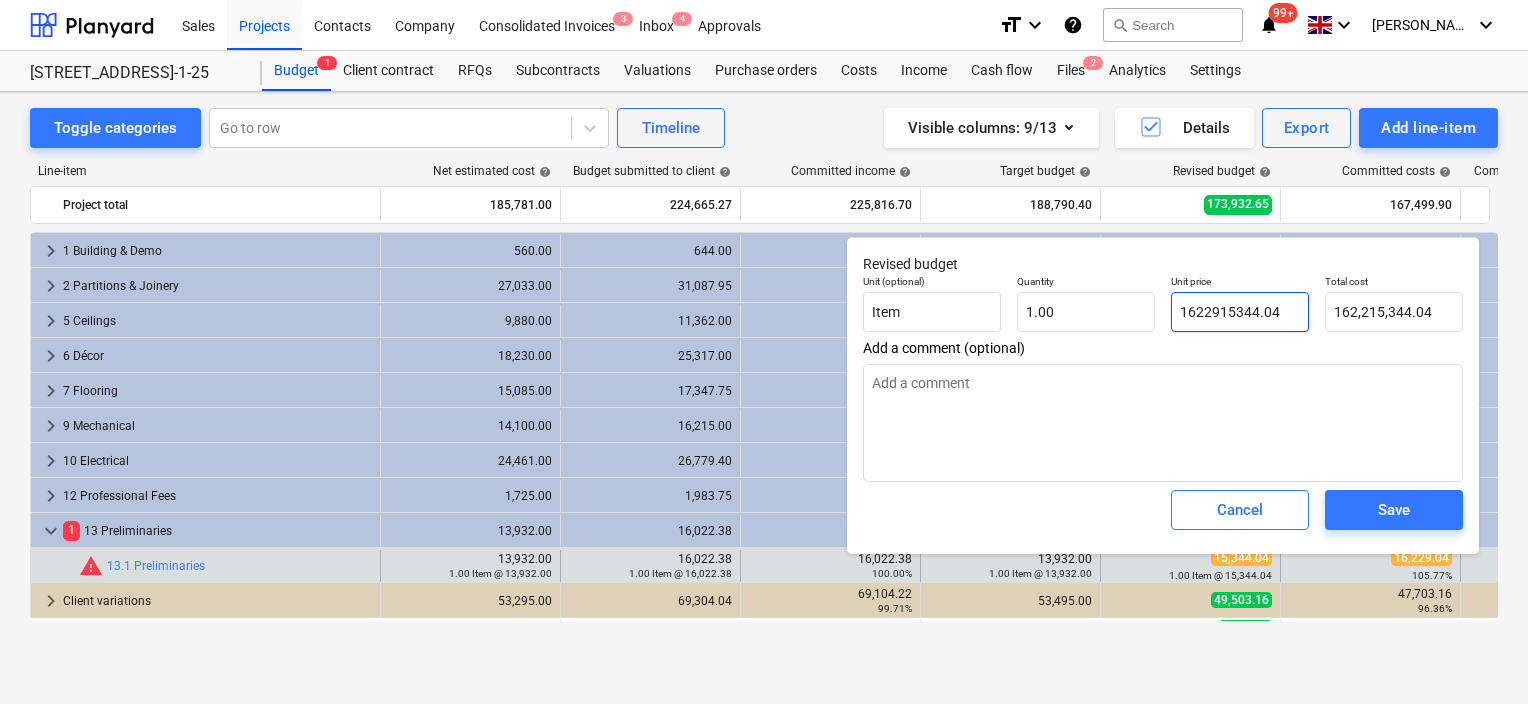 type on "1,622,915,344.04" 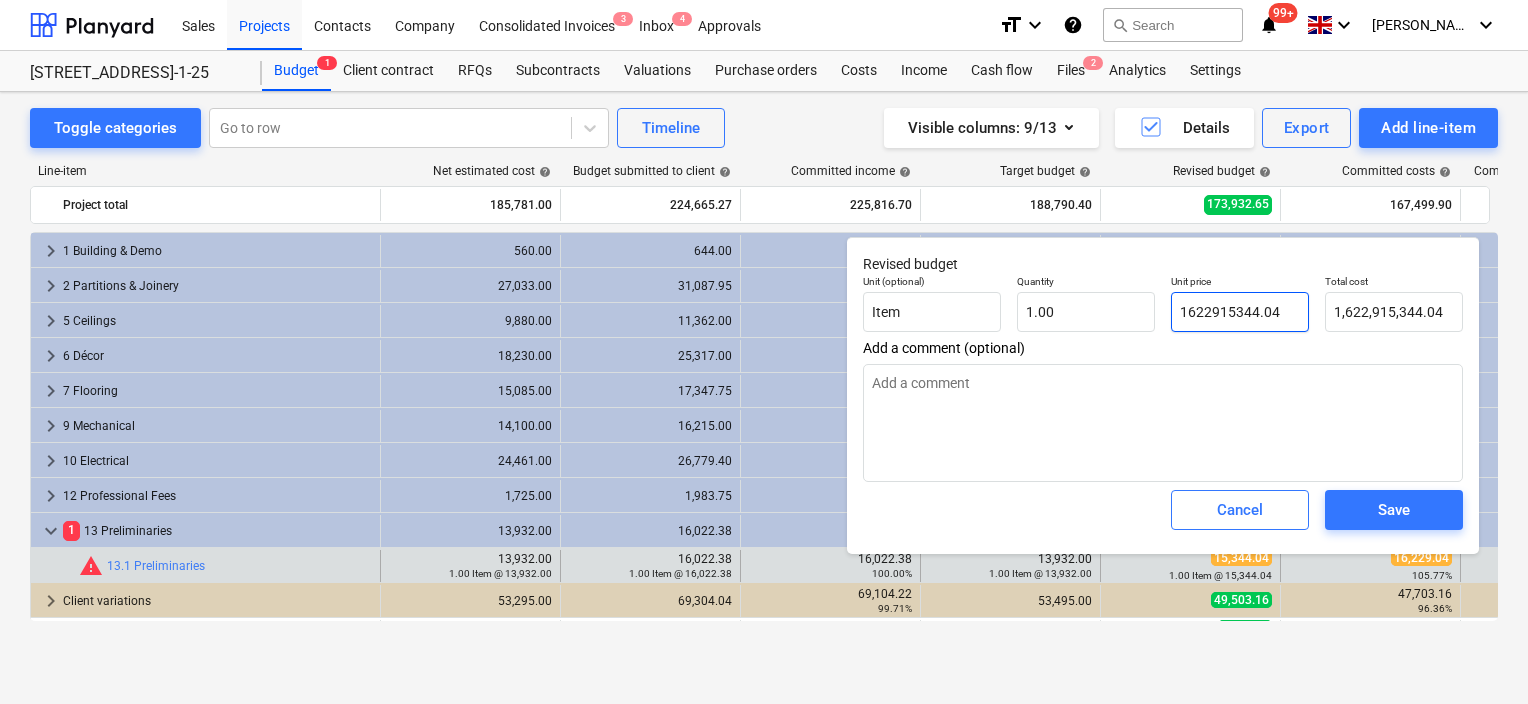 type on "16229.15344.04" 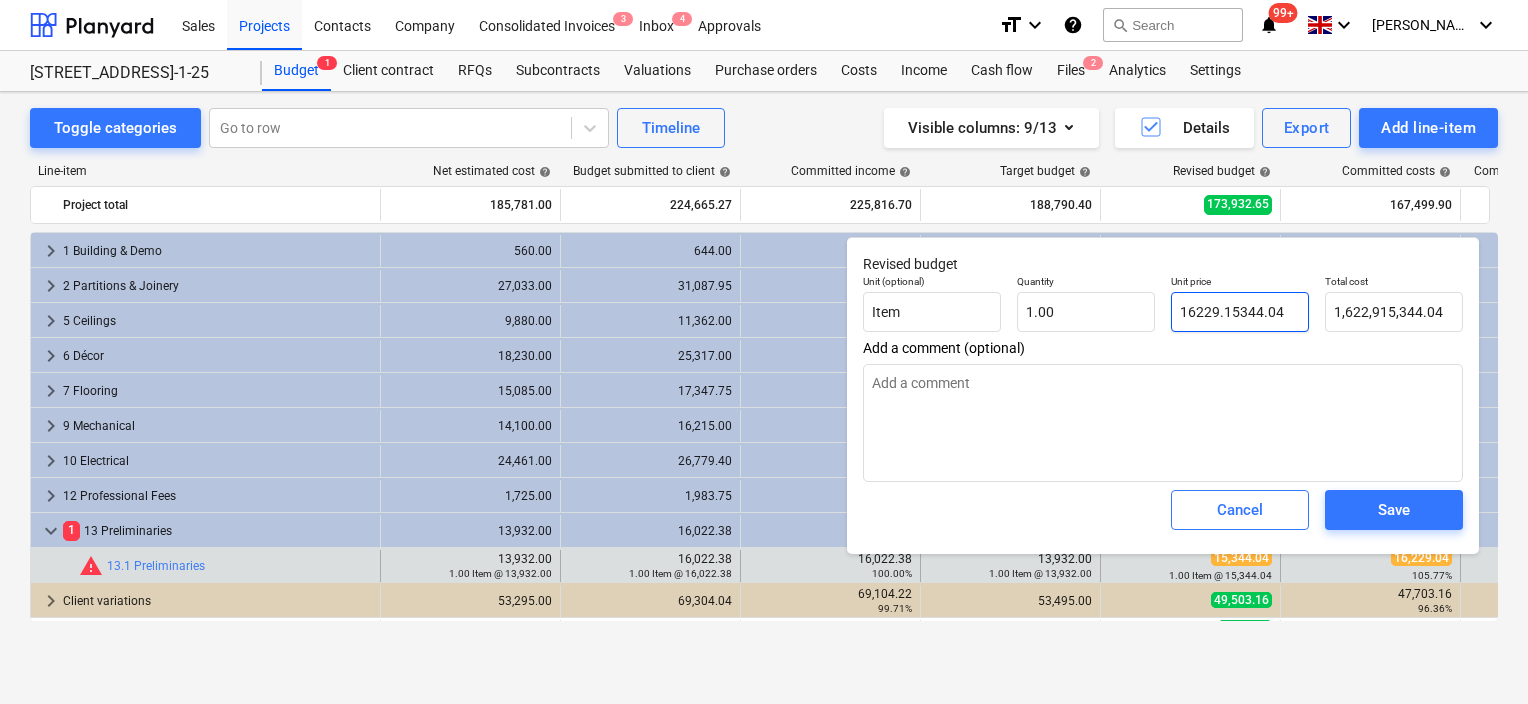 type on "0.00" 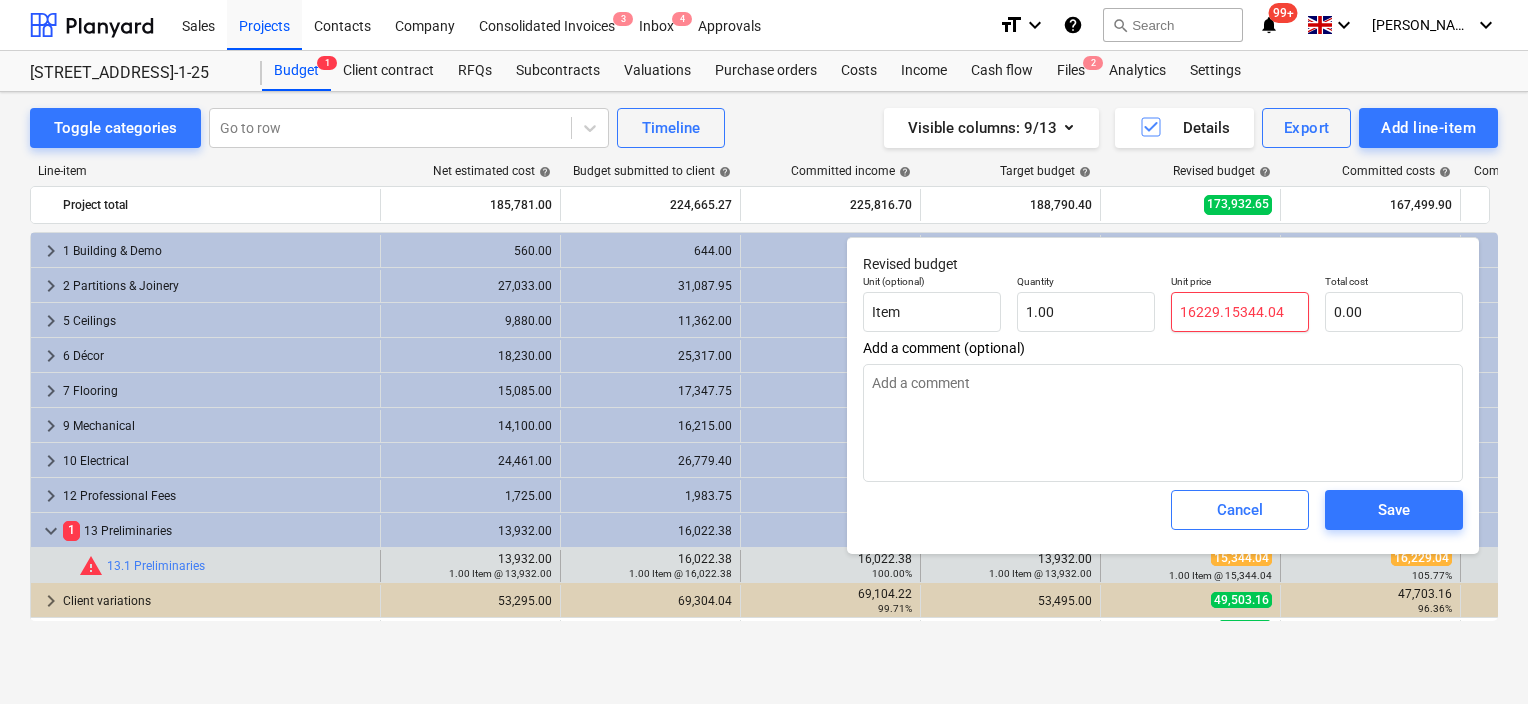 type on "16229.015344.04" 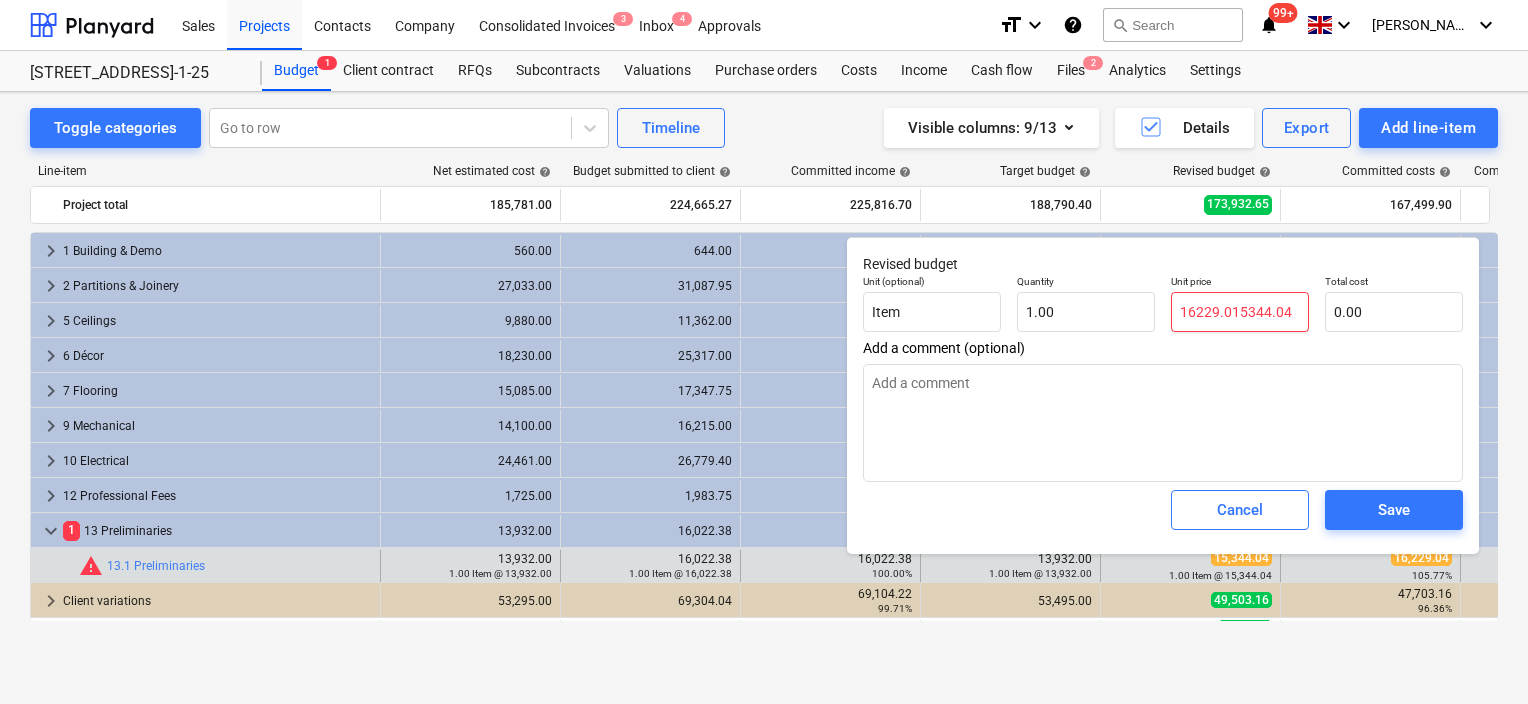 type on "16229.0415344.04" 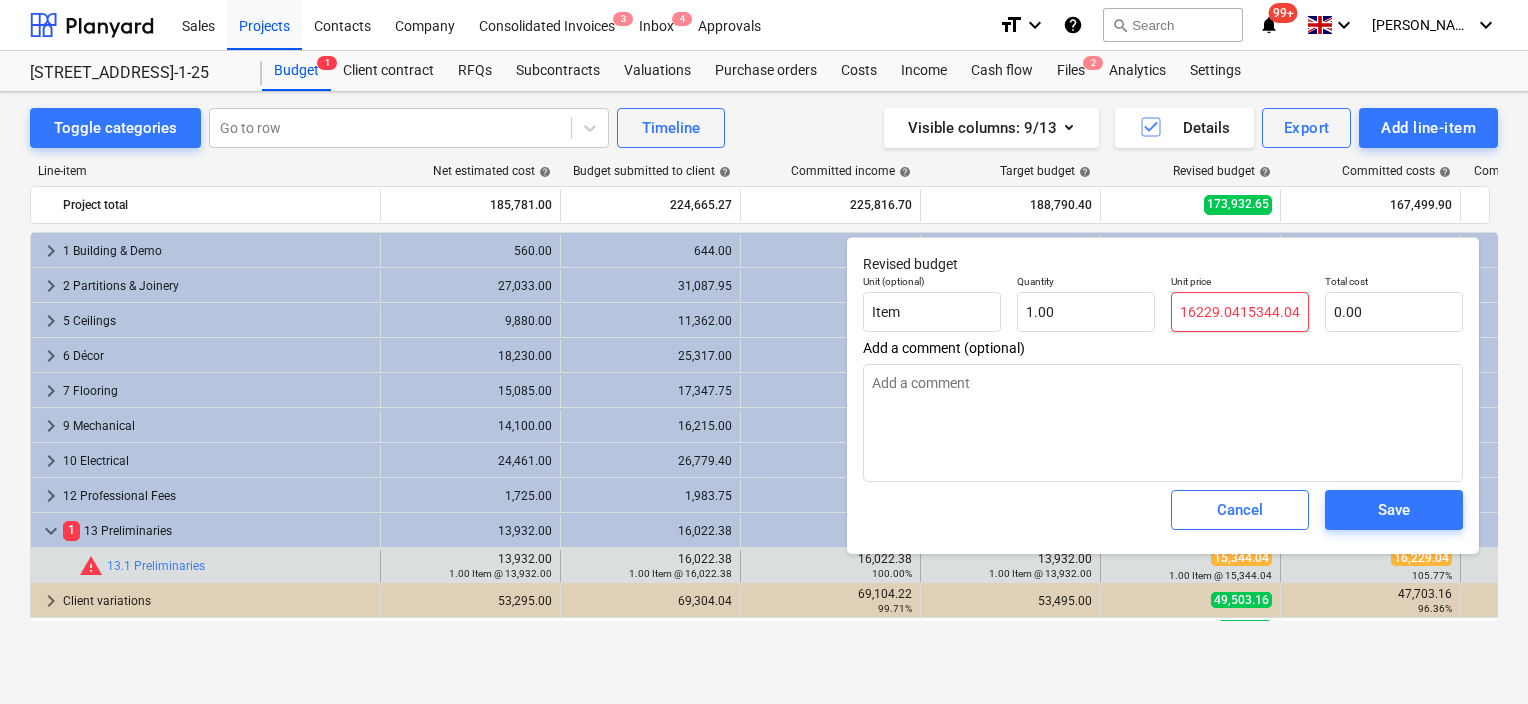 type on "16229.045344.04" 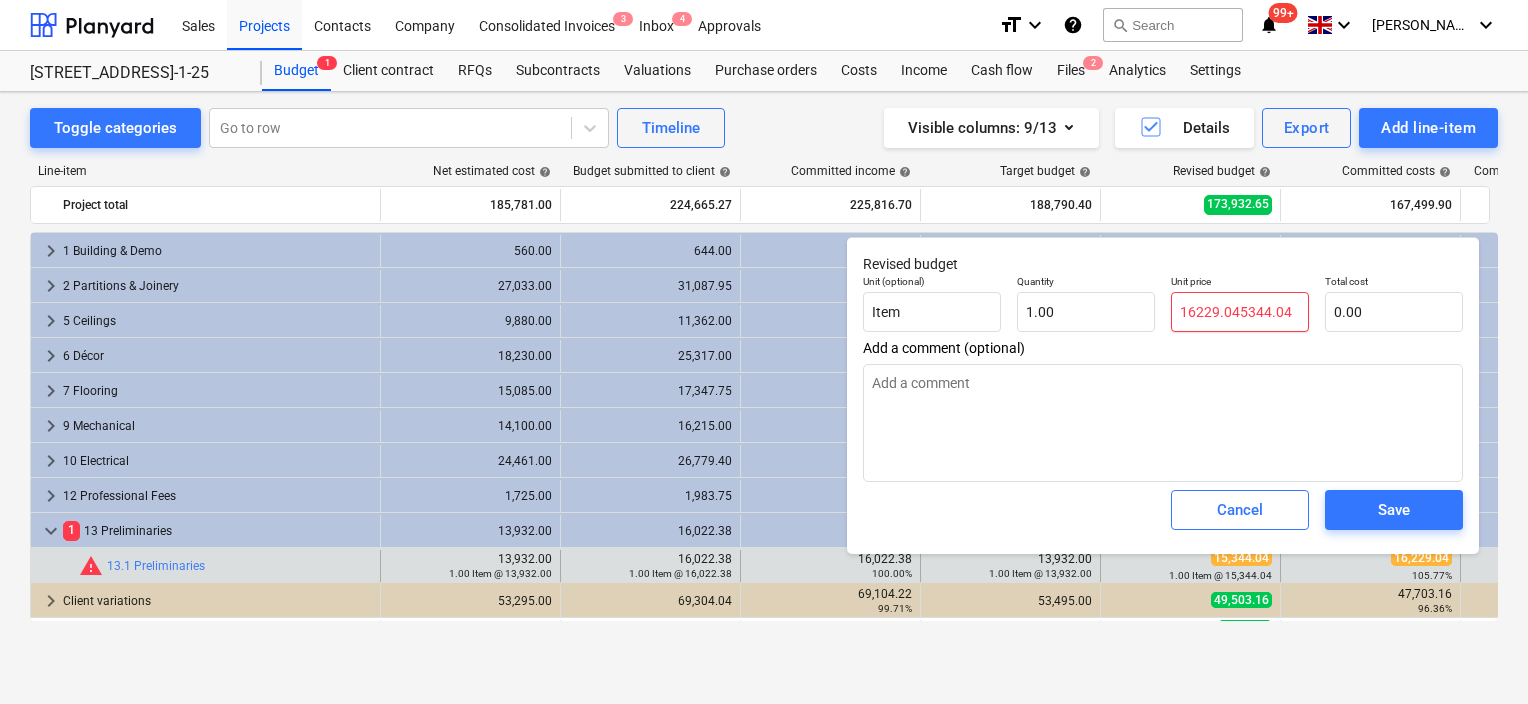 type on "16229.04344.04" 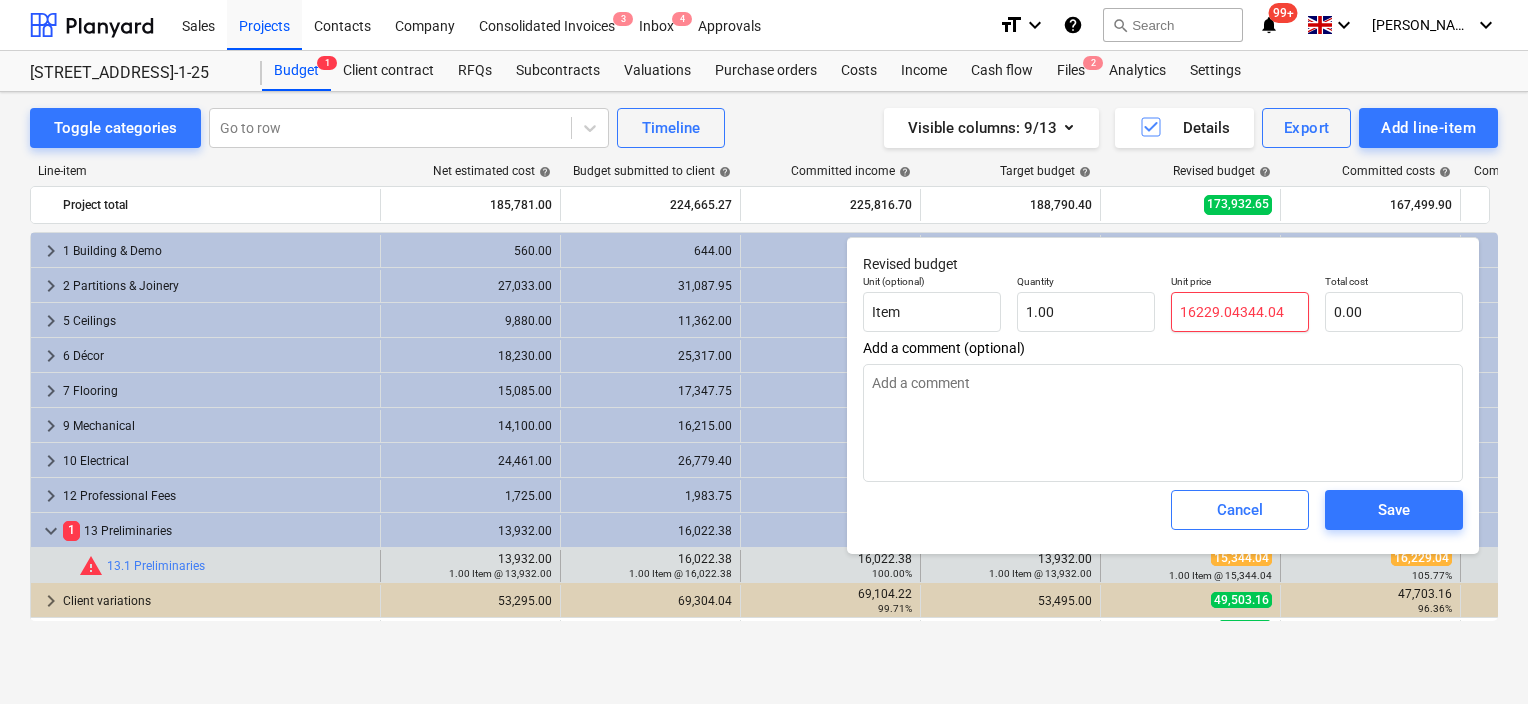 type on "16229.0444.04" 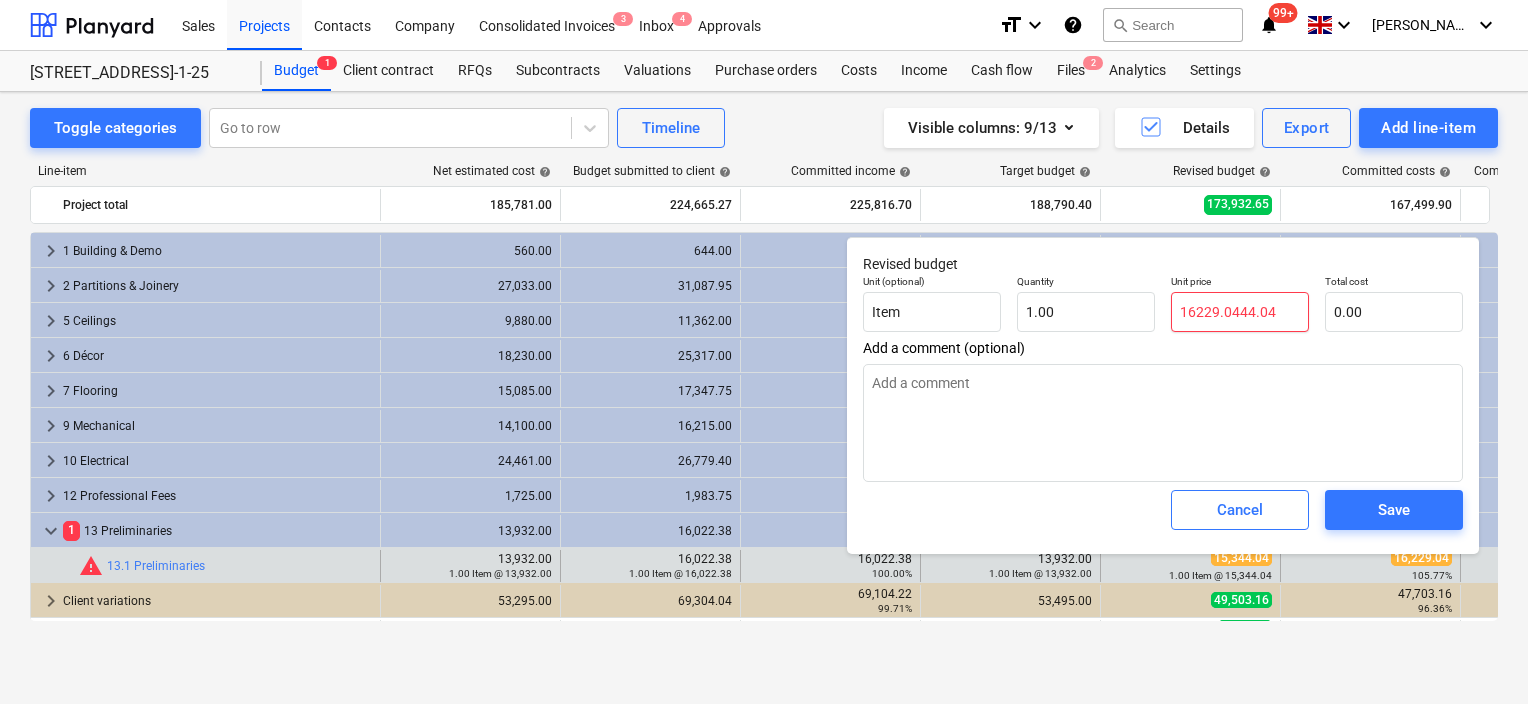 type on "16229.044.04" 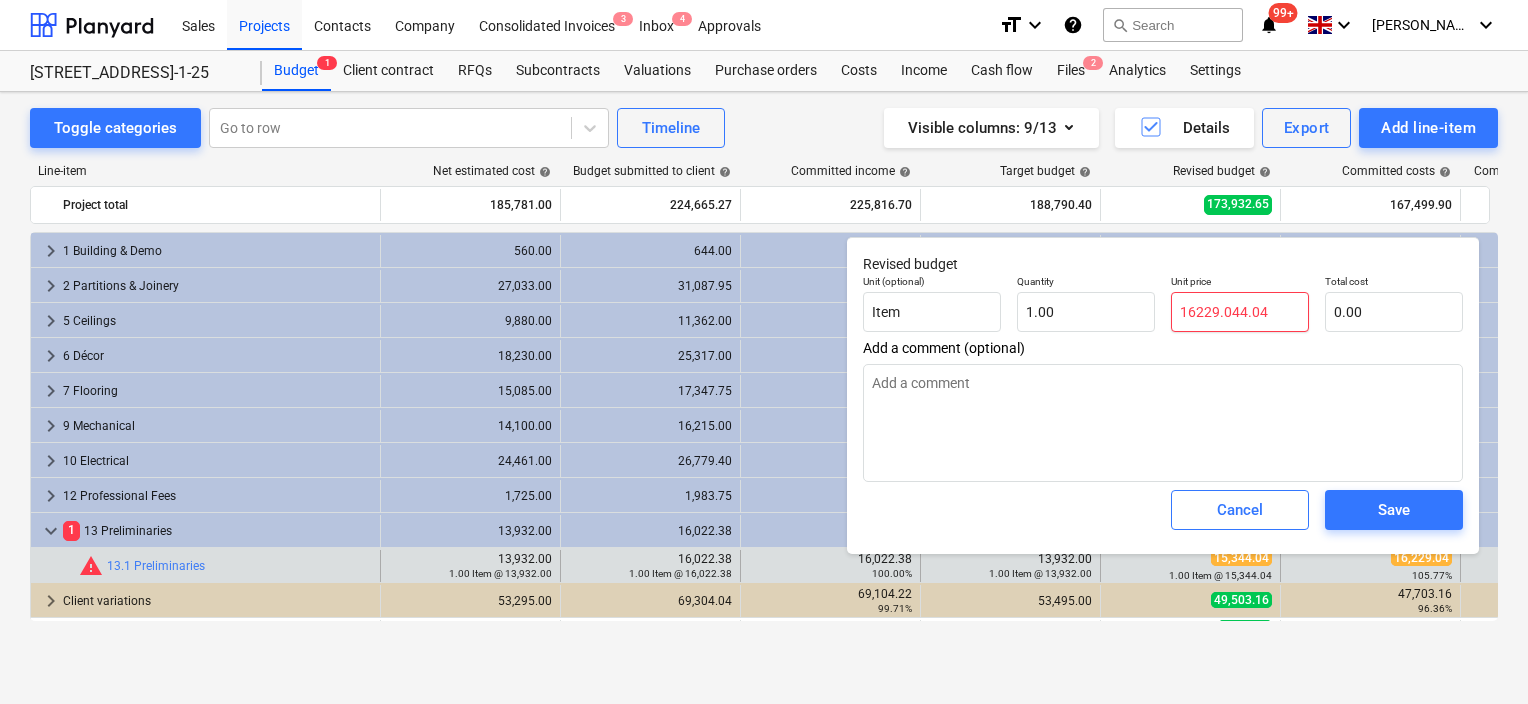 type on "16229.04.04" 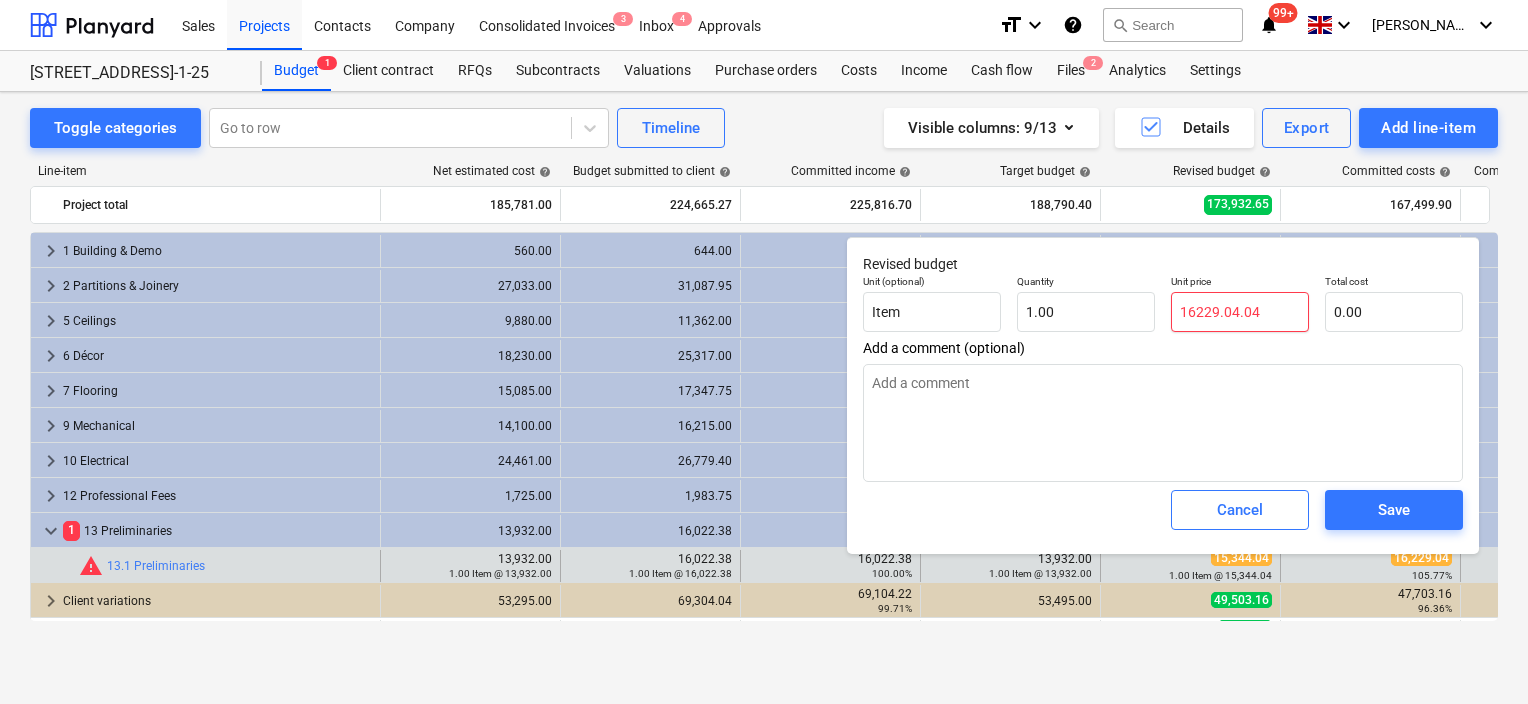 type on "16229.0404" 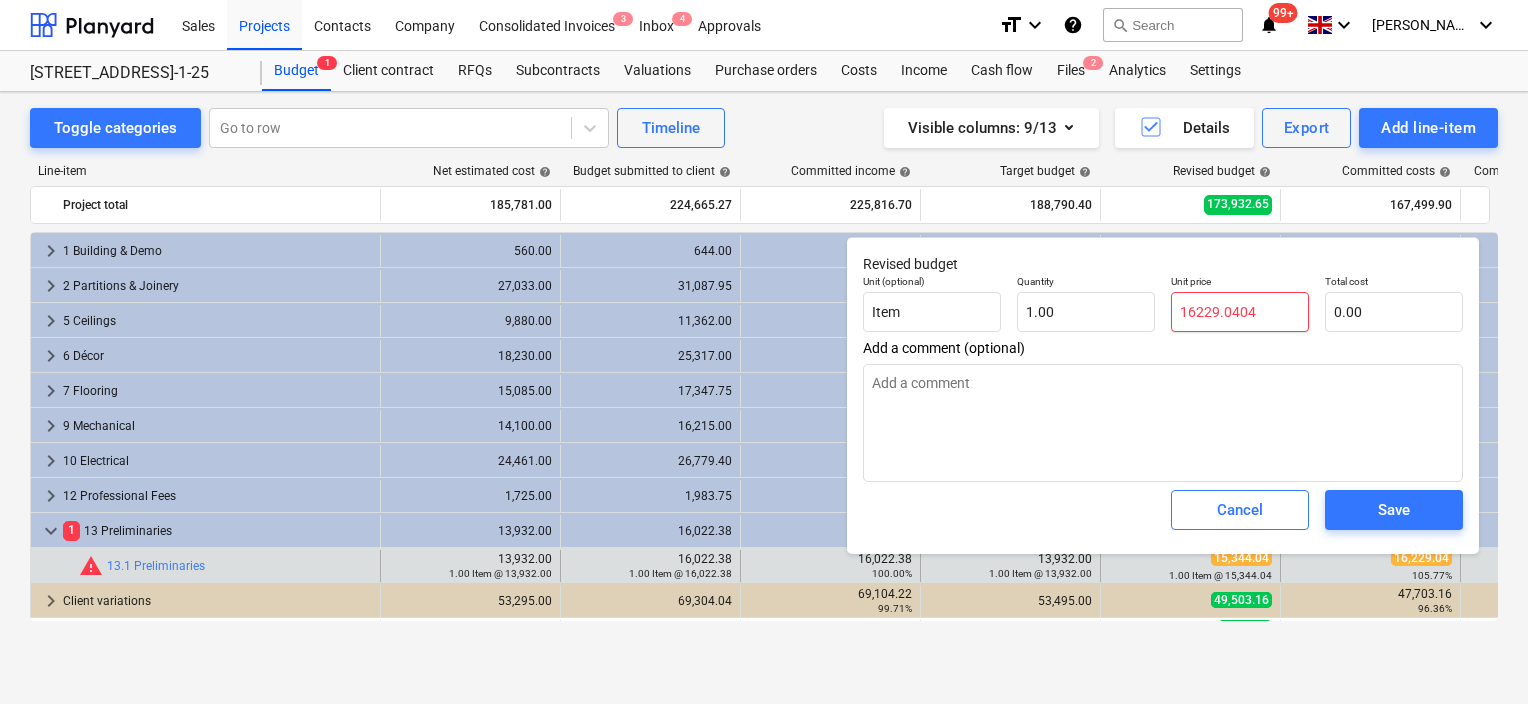 type on "16,229.04" 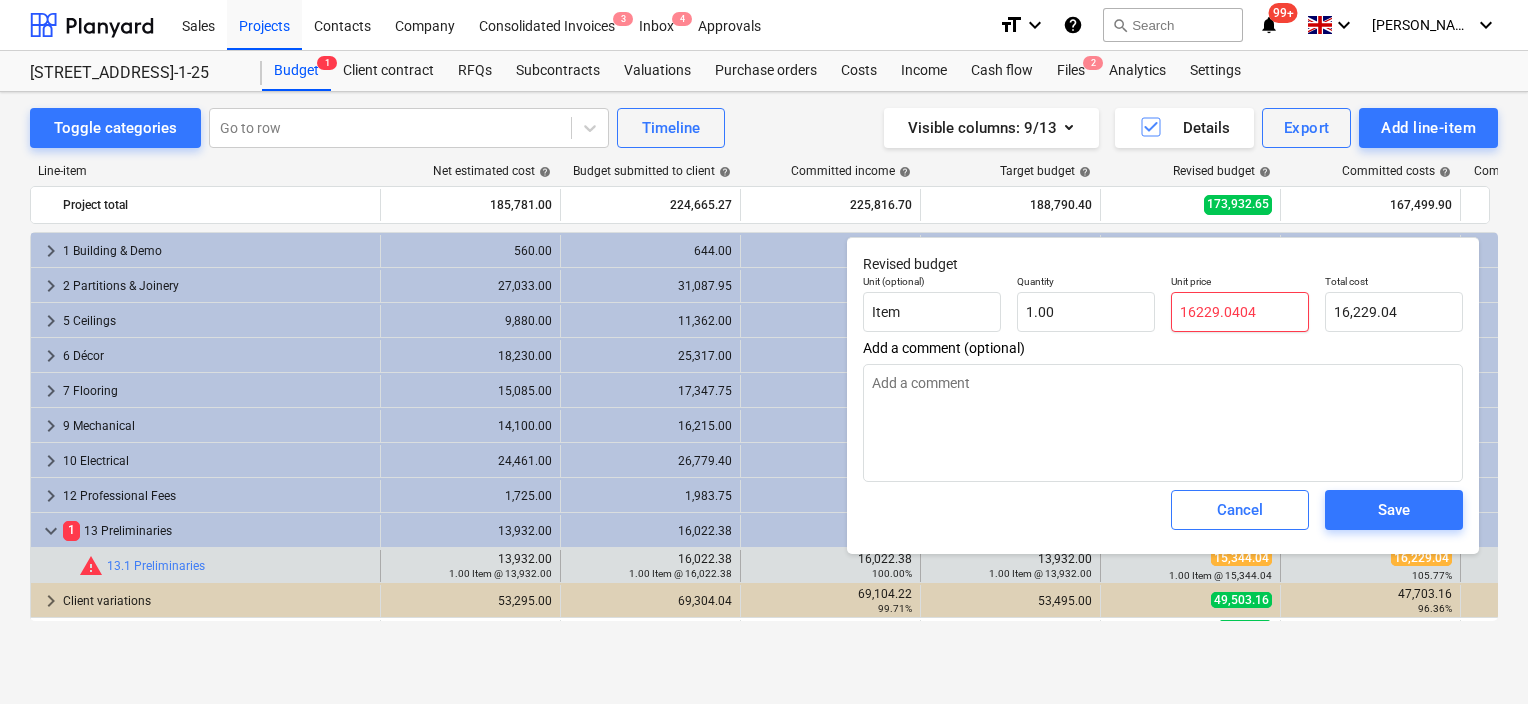 type on "16229.044" 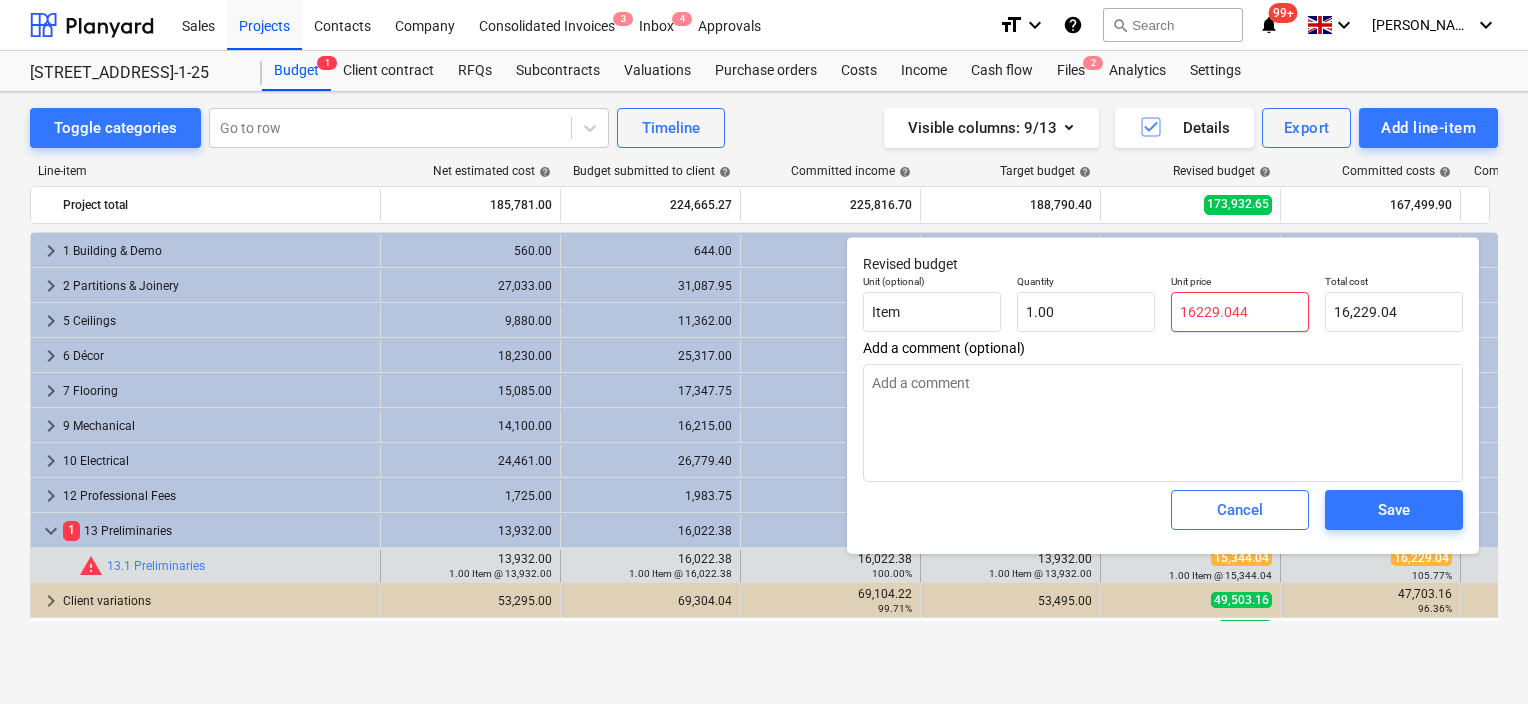 type on "16229.04" 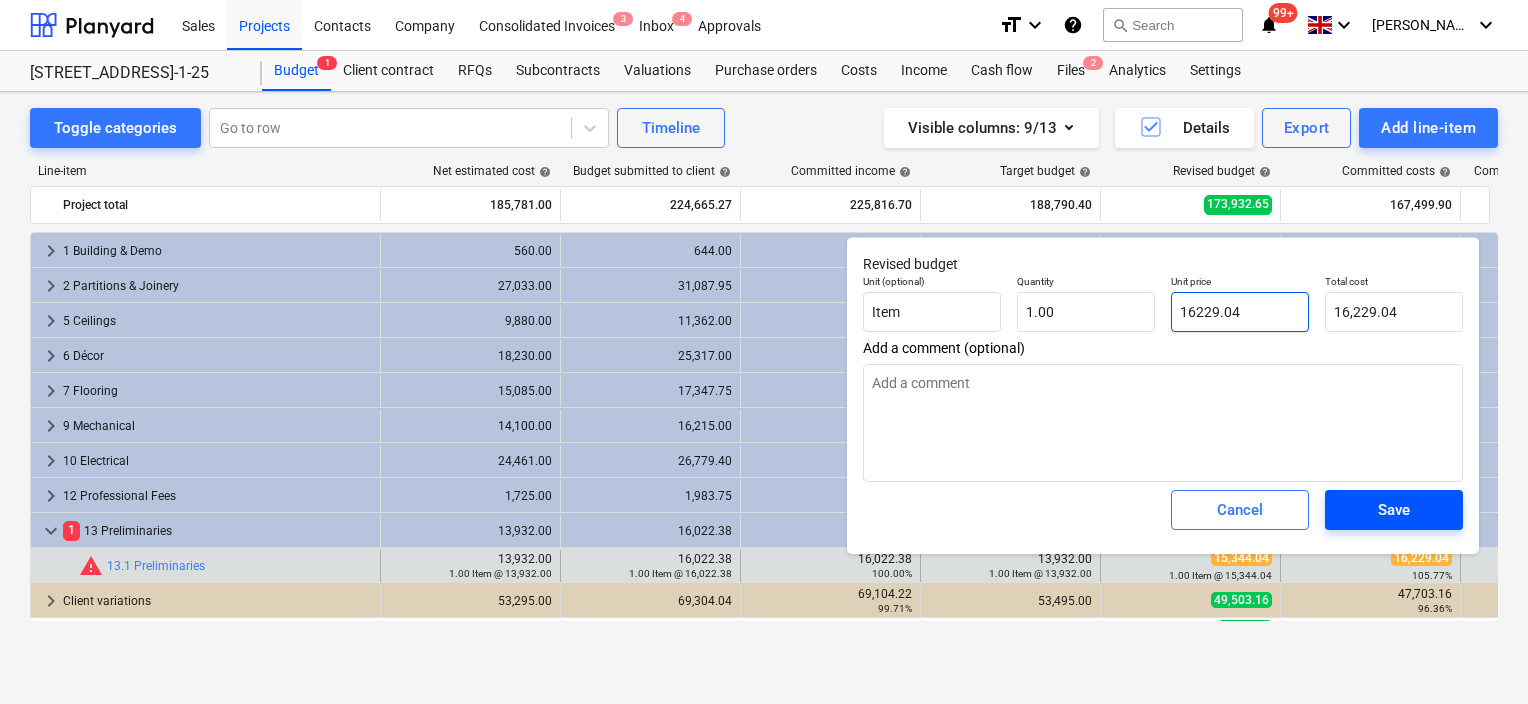 type on "16229.04" 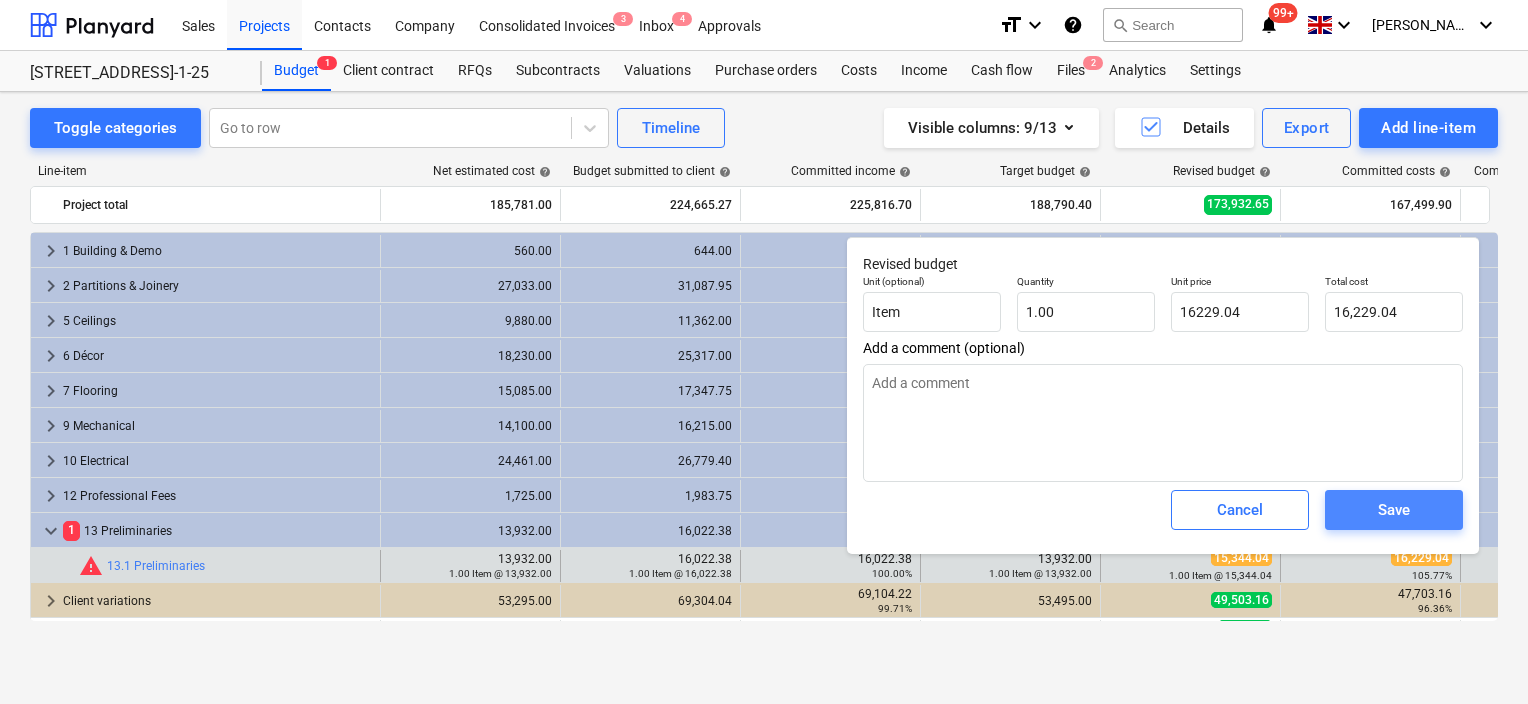 click on "Save" at bounding box center [1394, 510] 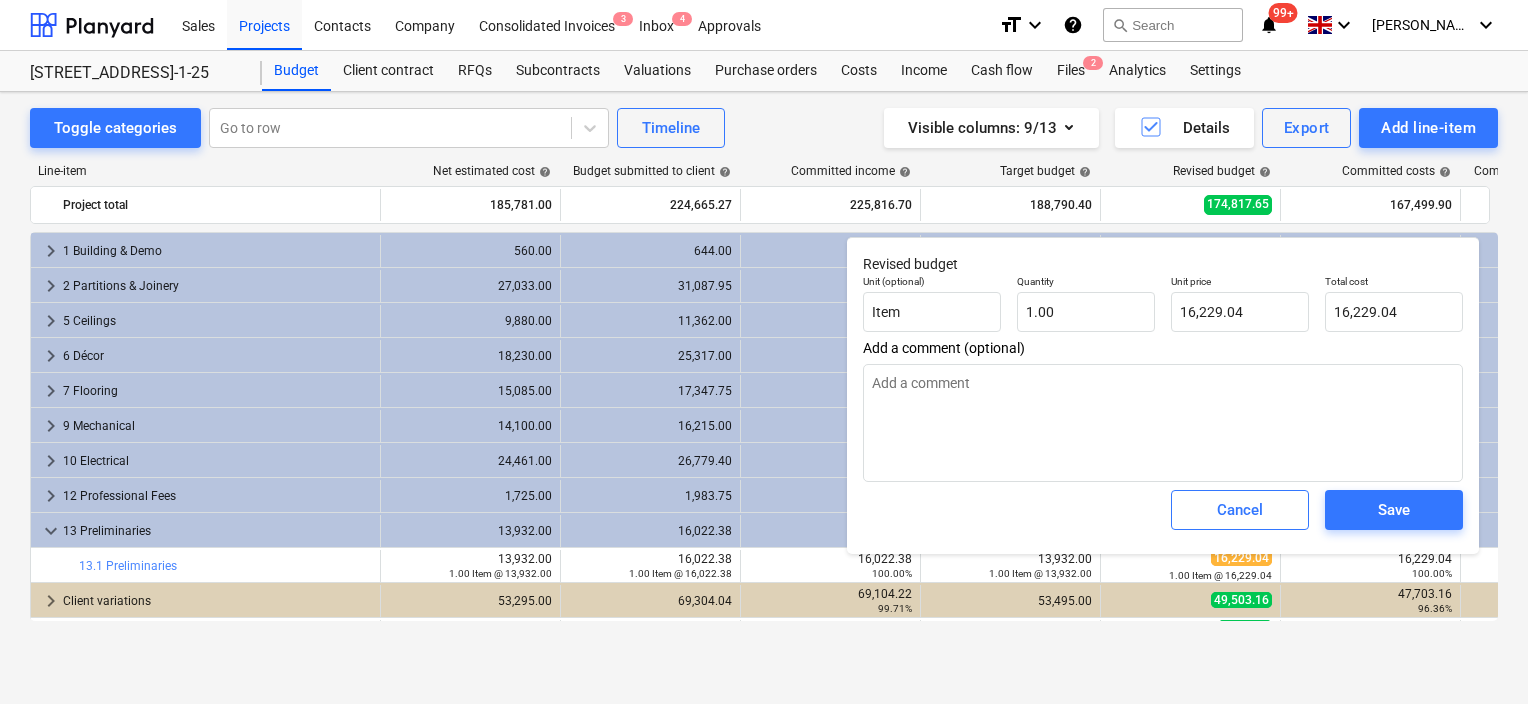 type on "x" 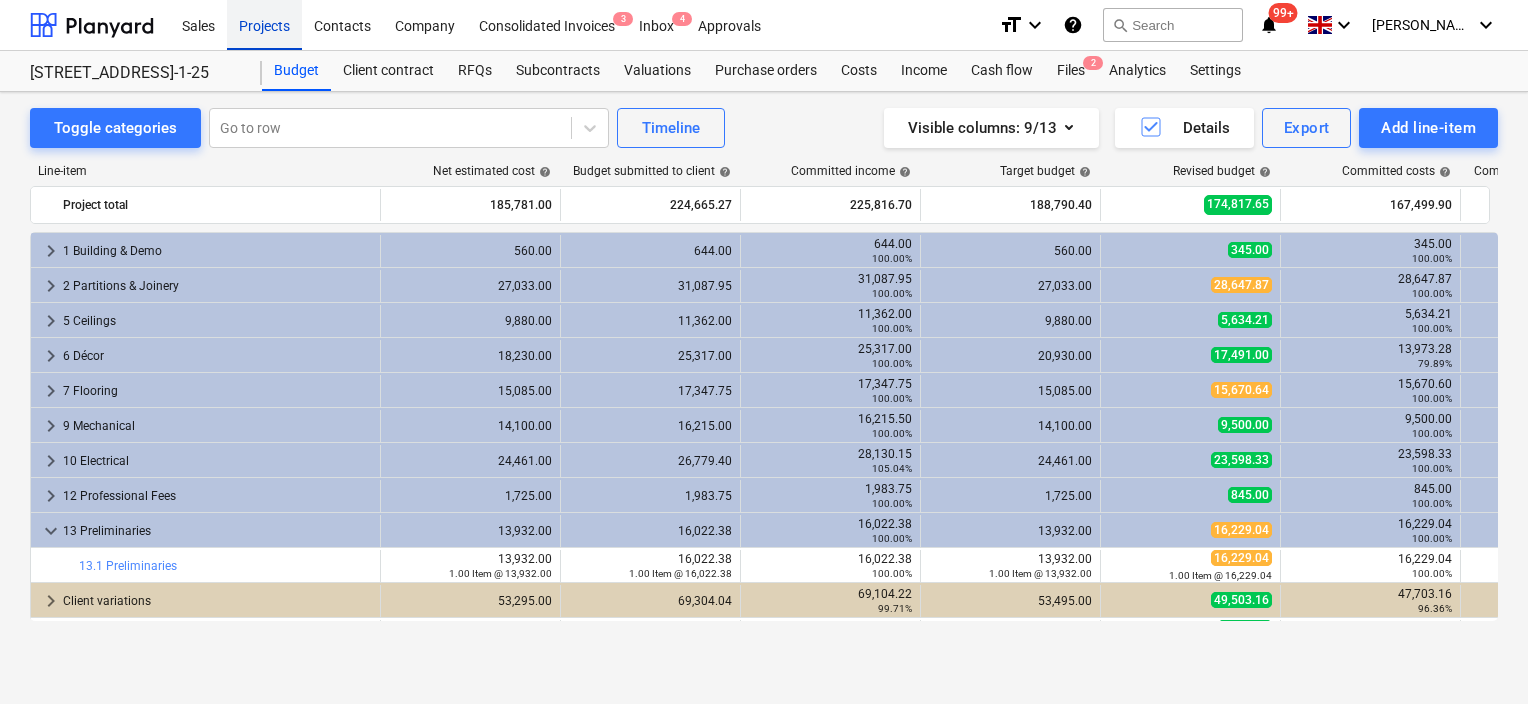 click on "Projects" at bounding box center [264, 24] 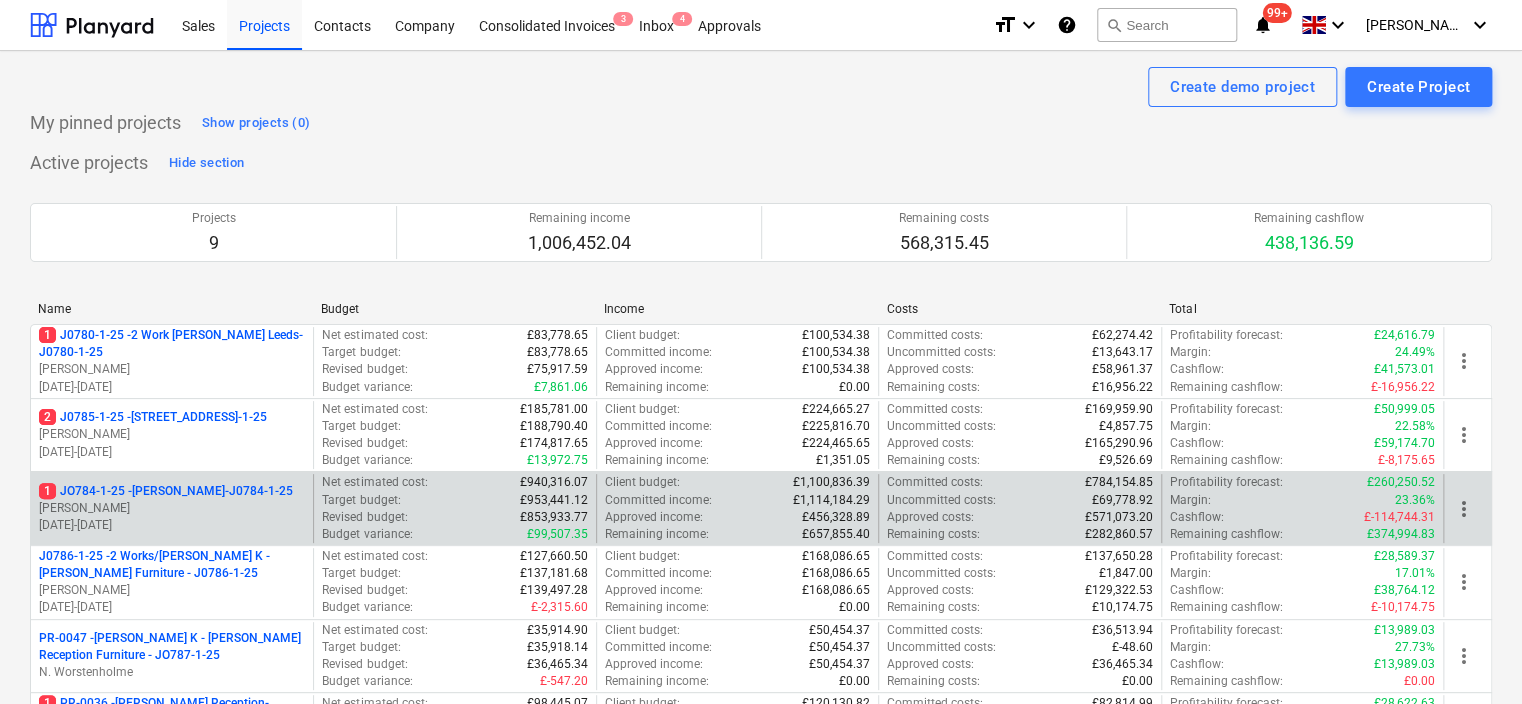 click on "1  JO784-1-25 -  Wizu York-J0784-1-25" at bounding box center [166, 491] 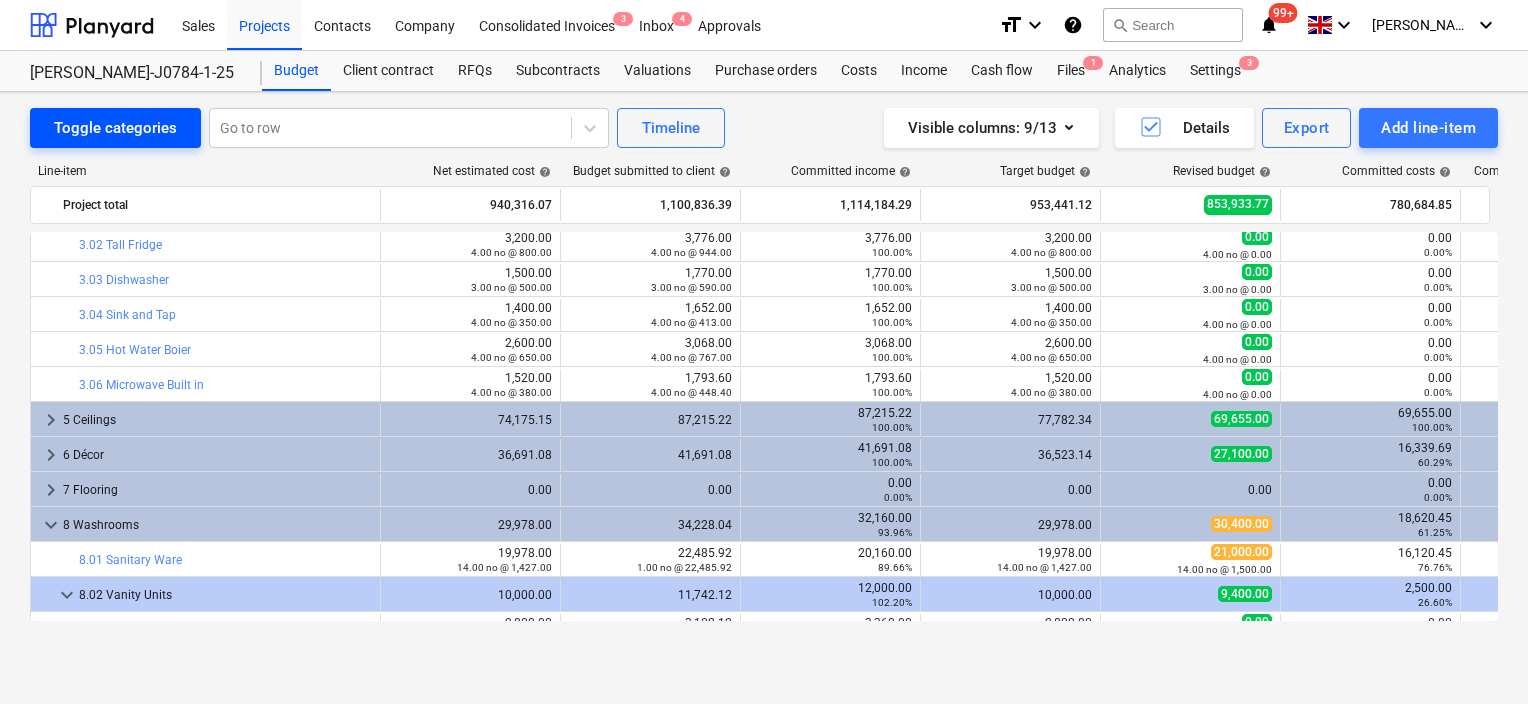 scroll, scrollTop: 0, scrollLeft: 0, axis: both 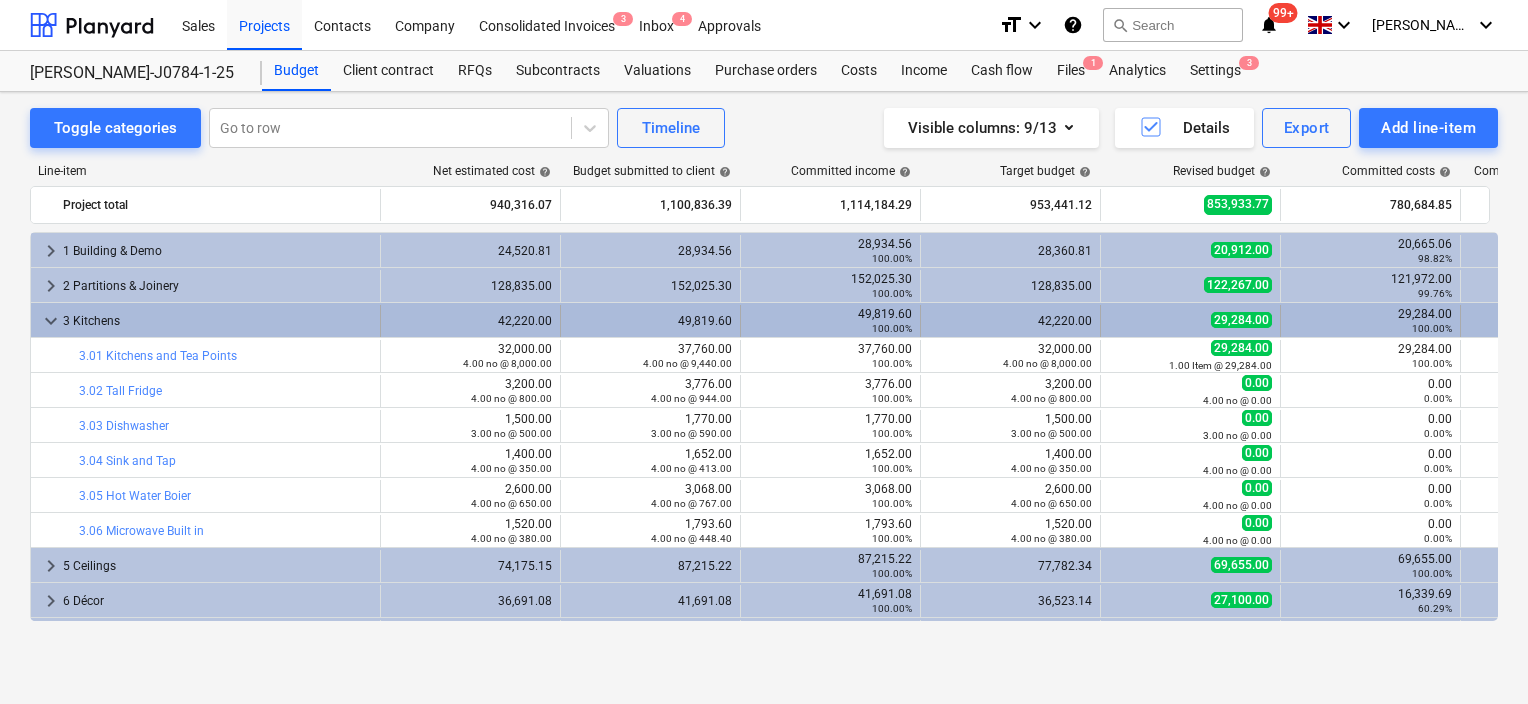 click on "keyboard_arrow_down" at bounding box center (51, 321) 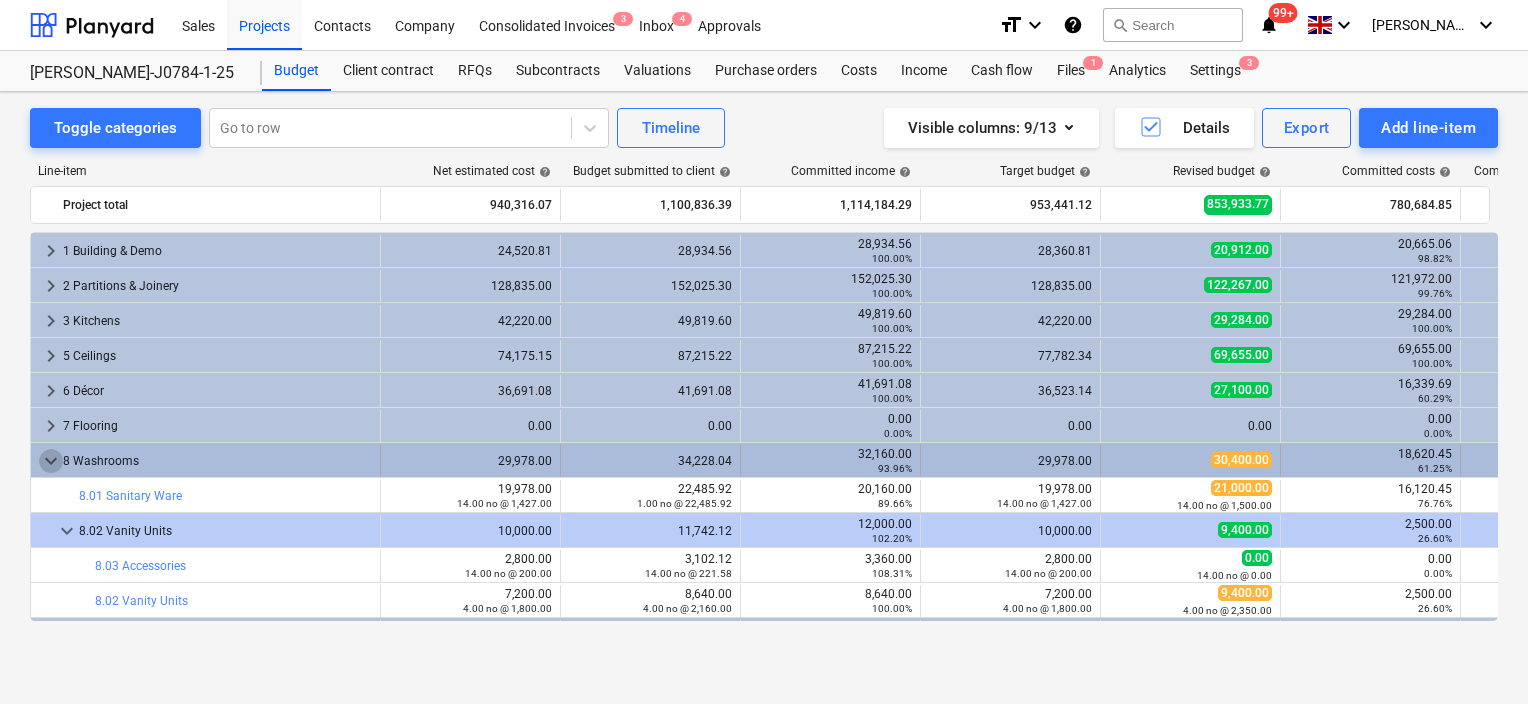 click on "keyboard_arrow_down" at bounding box center (51, 461) 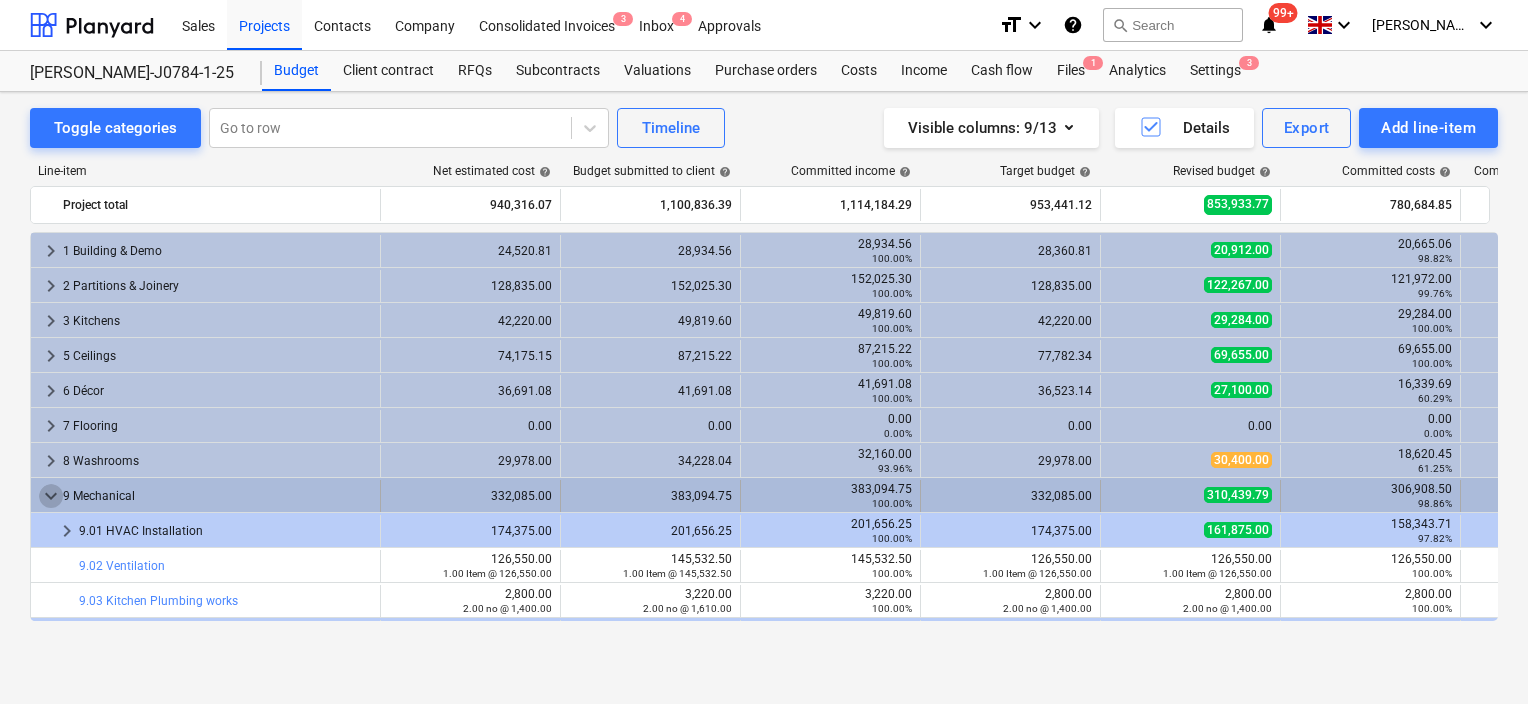 click on "keyboard_arrow_down" at bounding box center [51, 496] 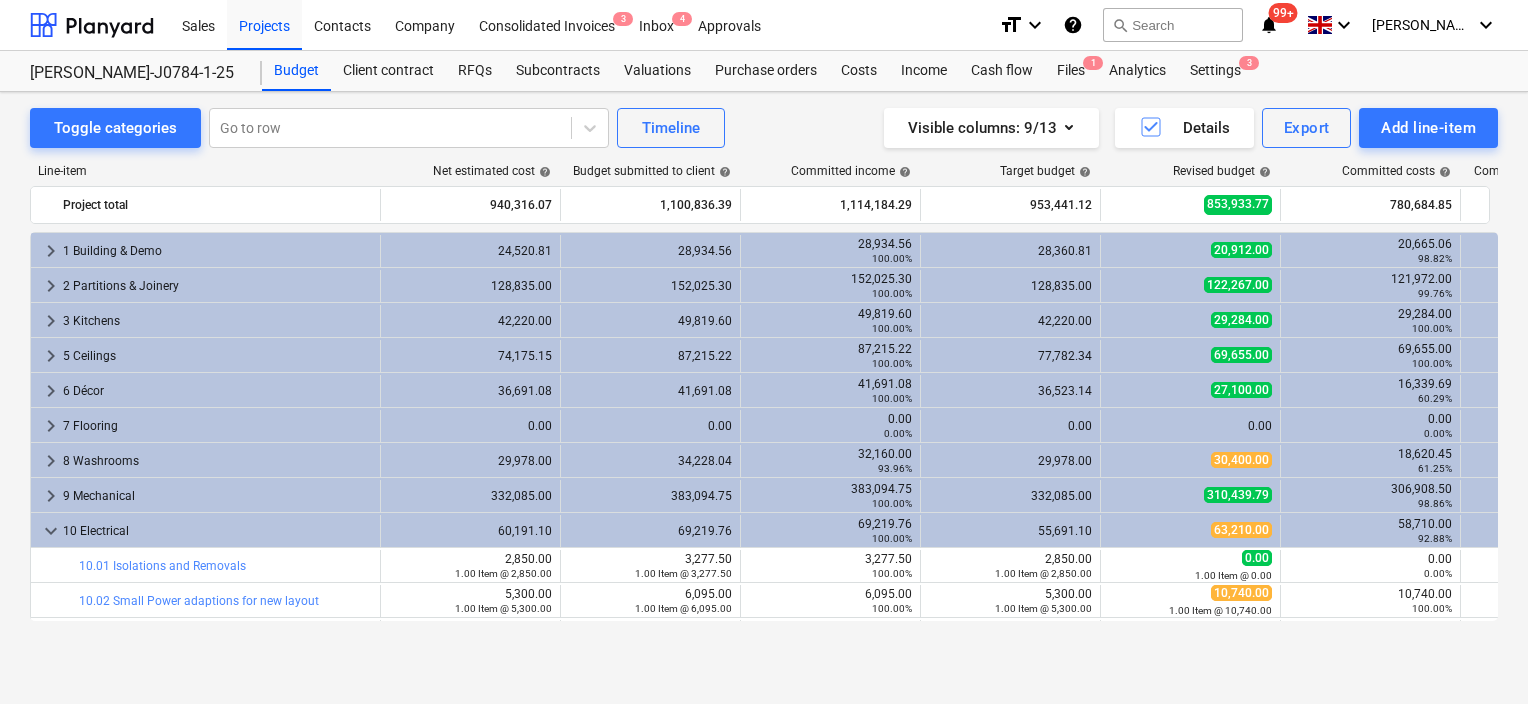 scroll, scrollTop: 0, scrollLeft: 0, axis: both 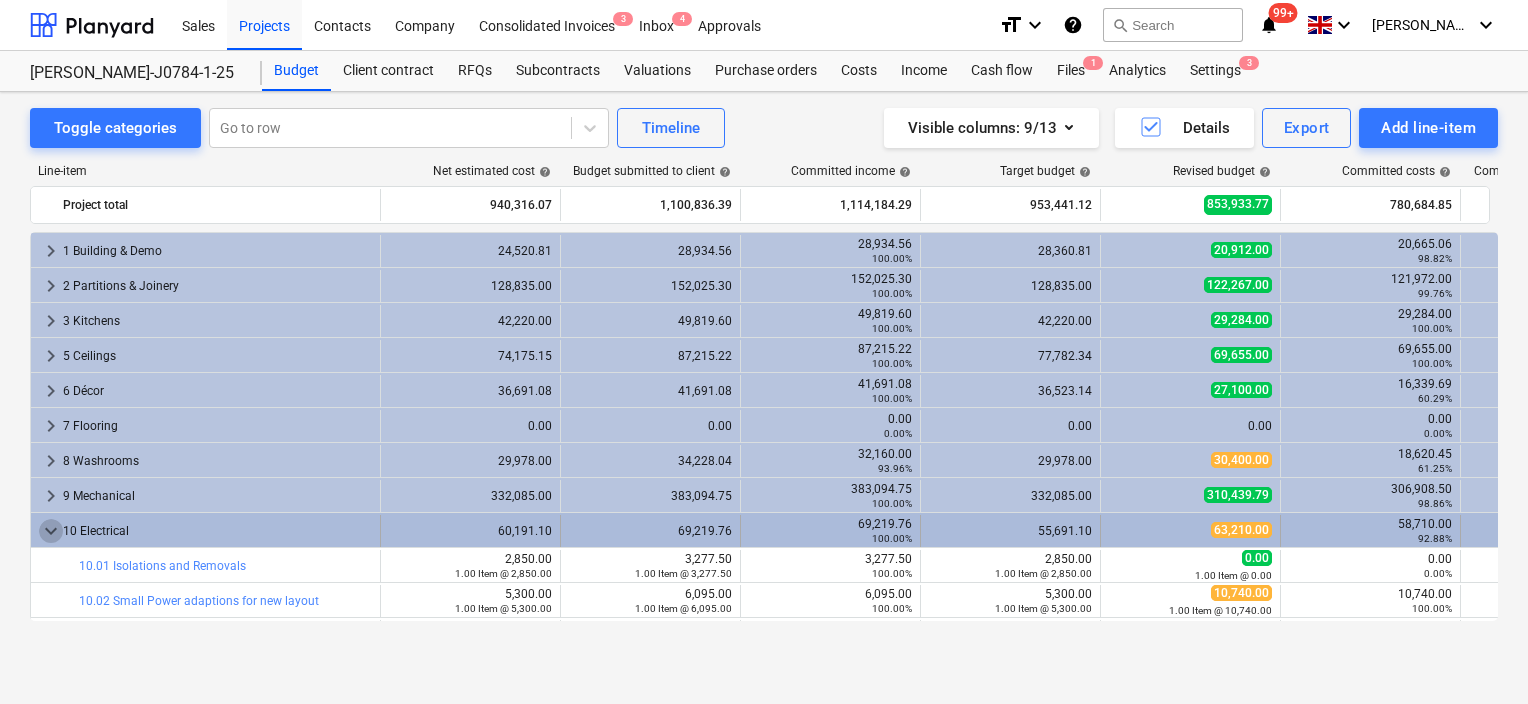 click on "keyboard_arrow_down" at bounding box center [51, 531] 